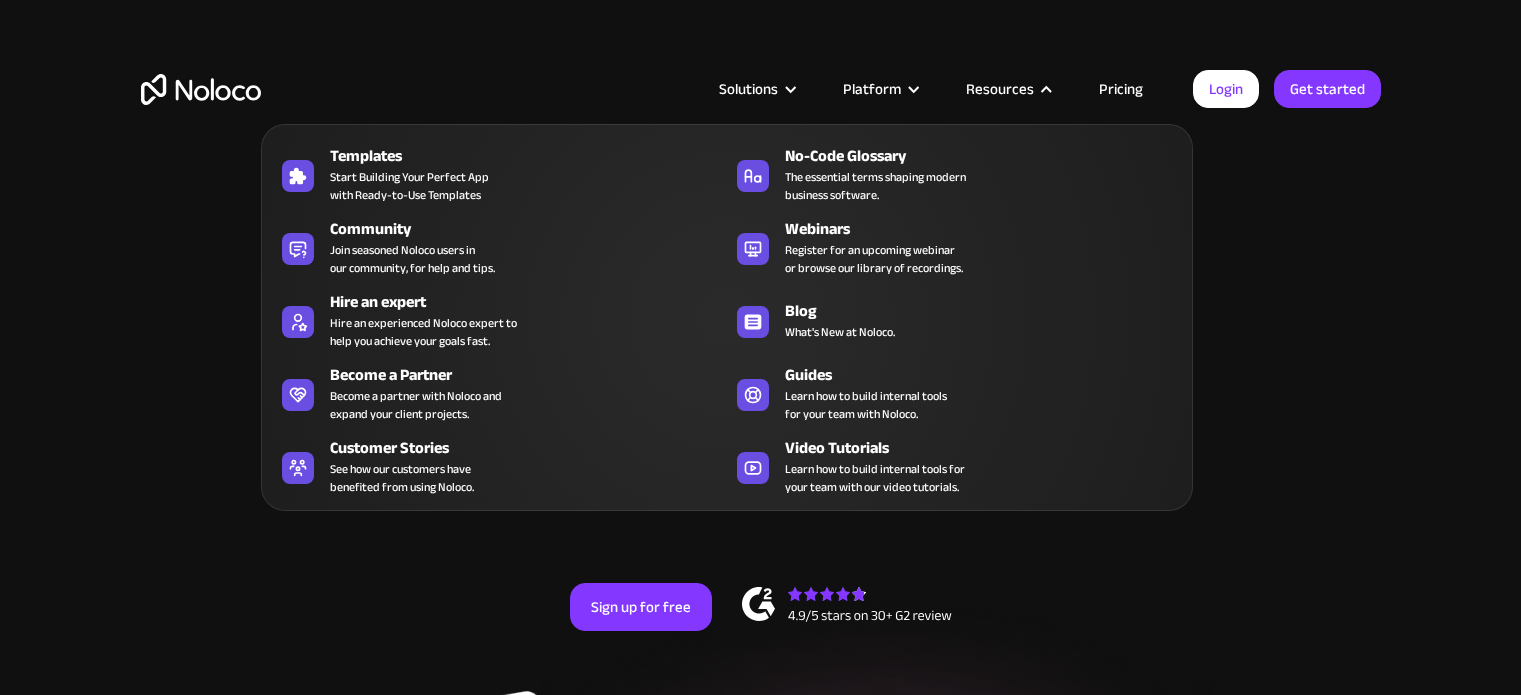 scroll, scrollTop: 0, scrollLeft: 0, axis: both 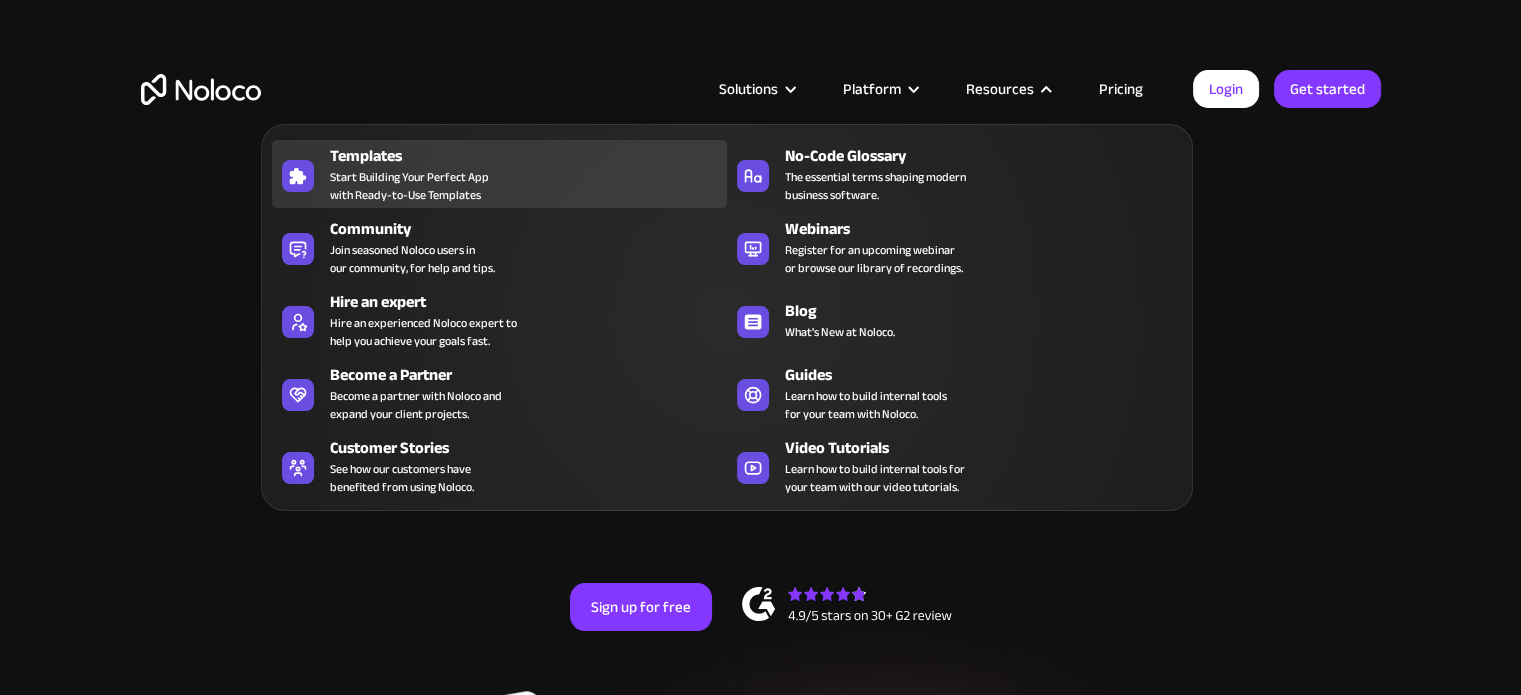 click on "Start Building Your Perfect App with Ready-to-Use Templates" at bounding box center [409, 186] 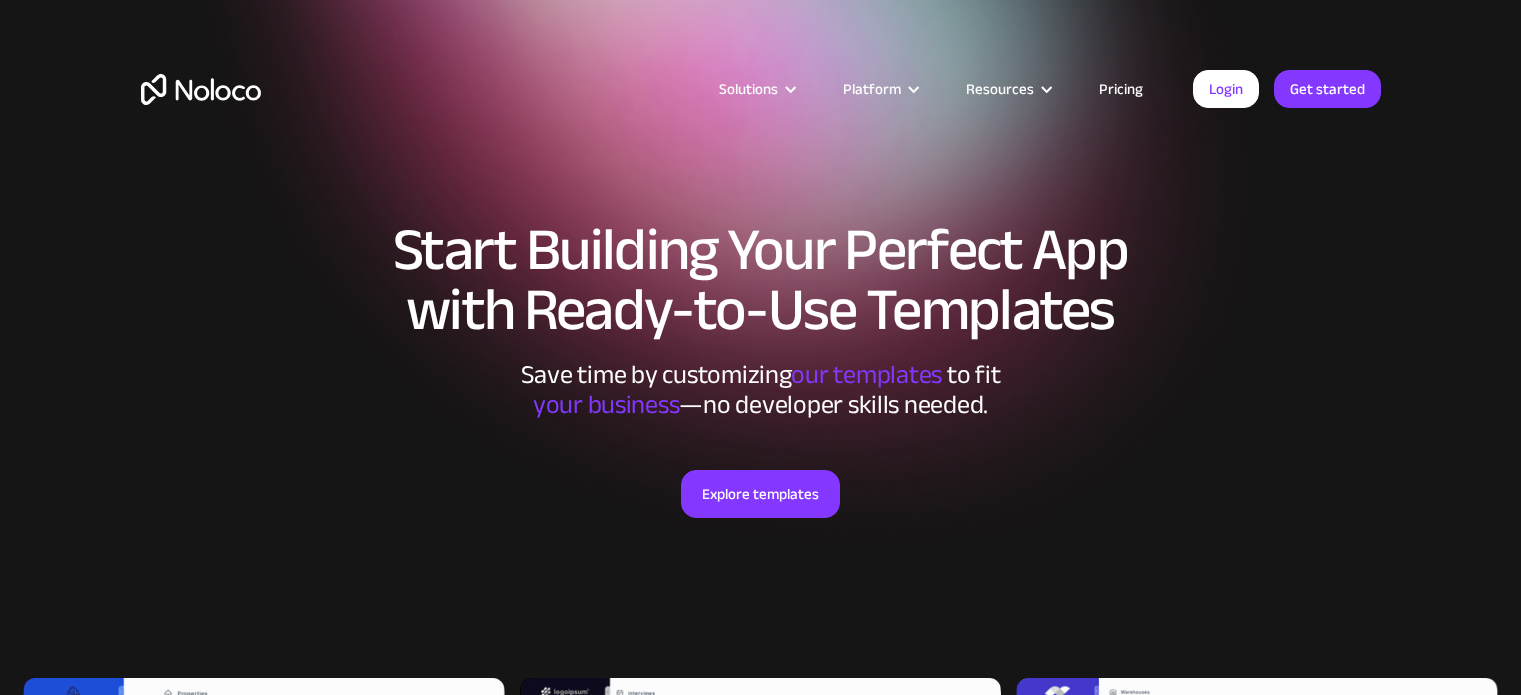 scroll, scrollTop: 0, scrollLeft: 0, axis: both 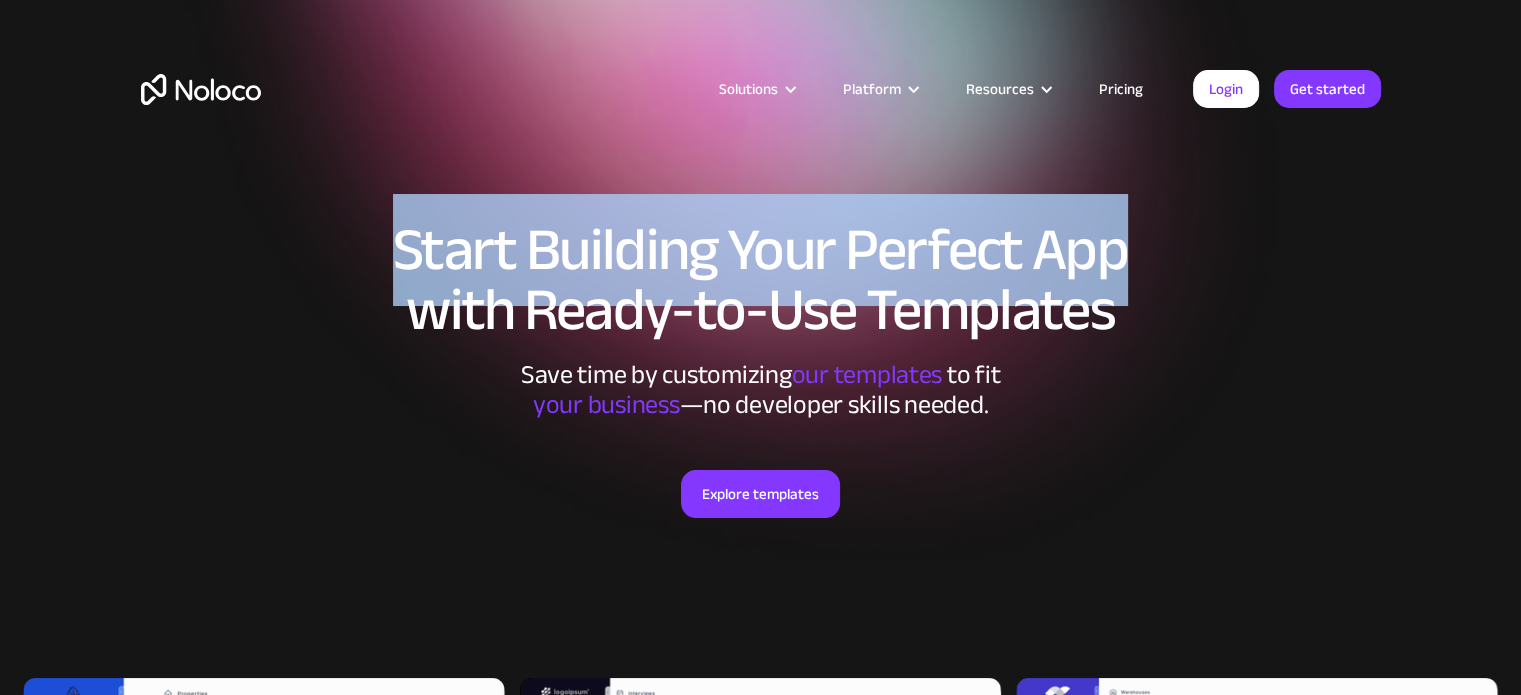 drag, startPoint x: 1520, startPoint y: 65, endPoint x: 1535, endPoint y: 134, distance: 70.61161 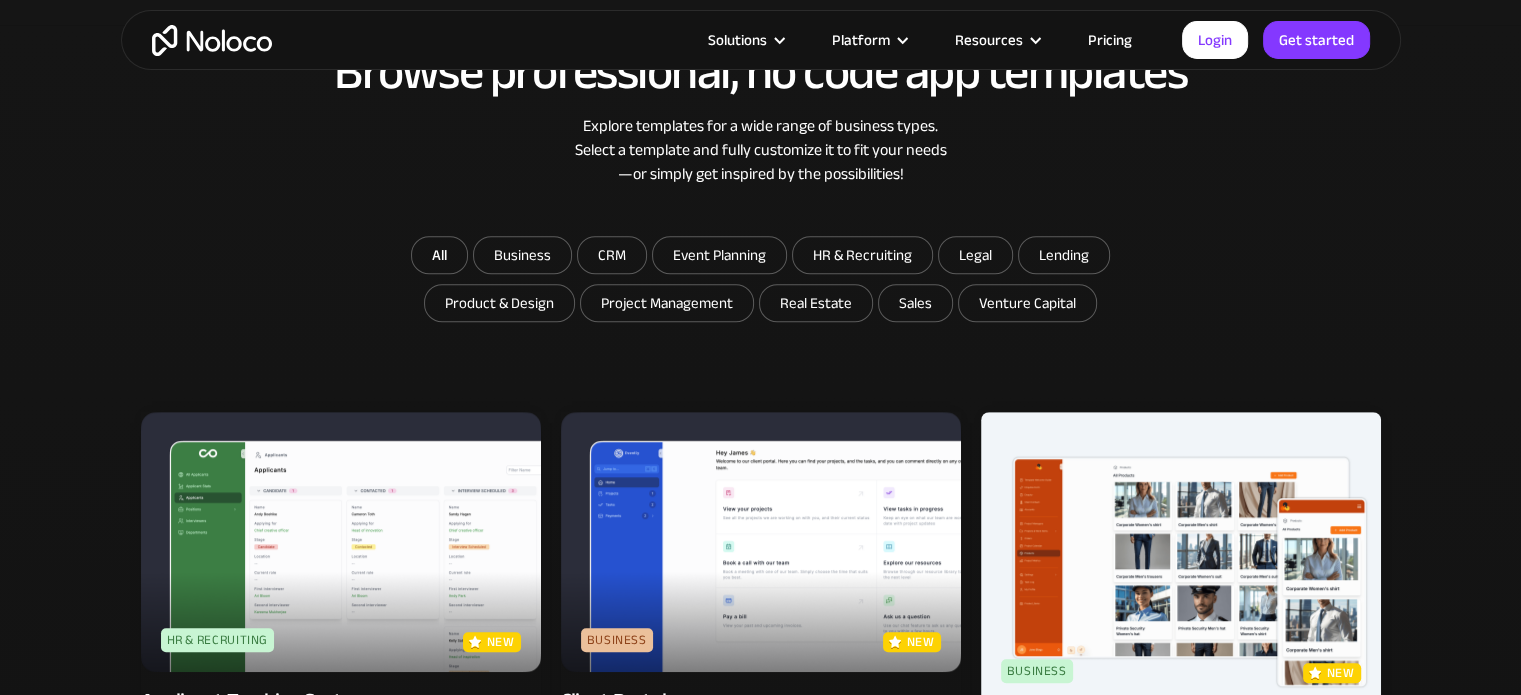 scroll, scrollTop: 960, scrollLeft: 0, axis: vertical 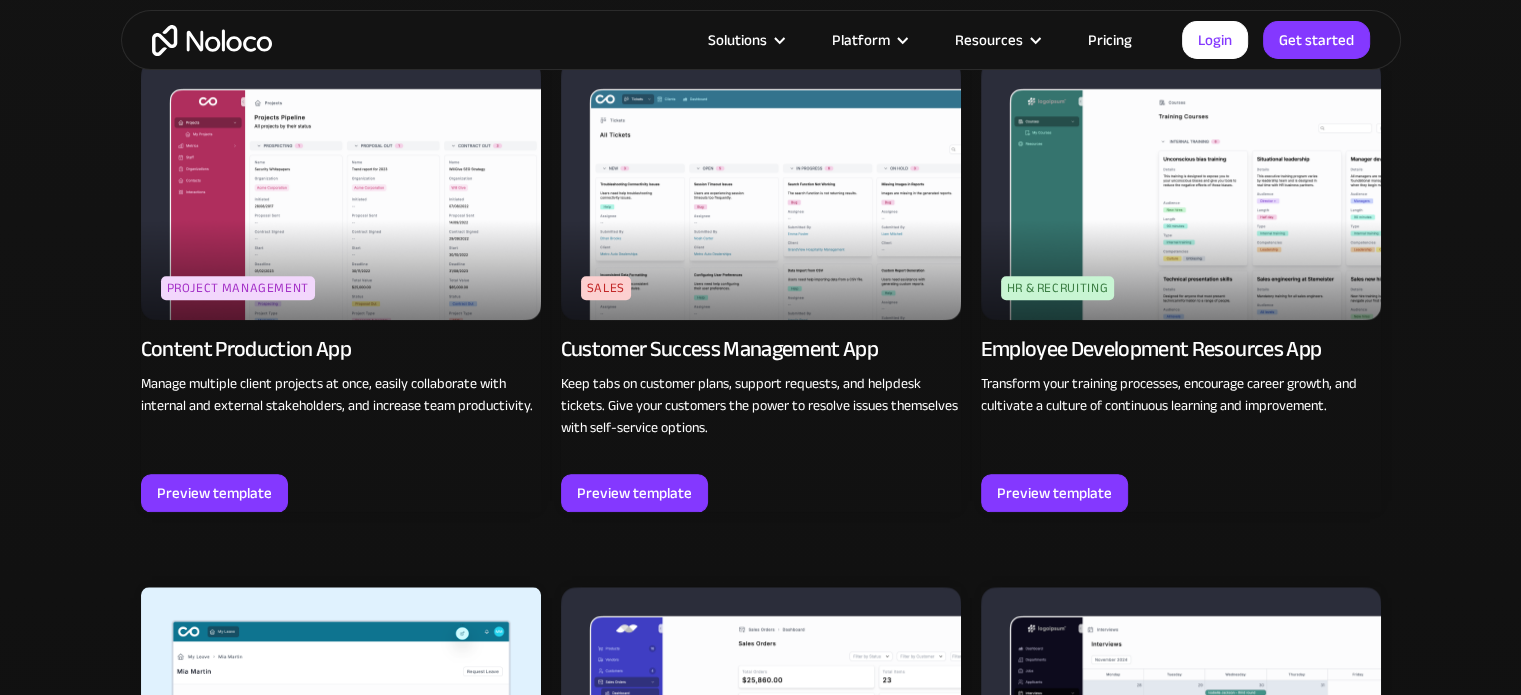 click at bounding box center [341, 190] 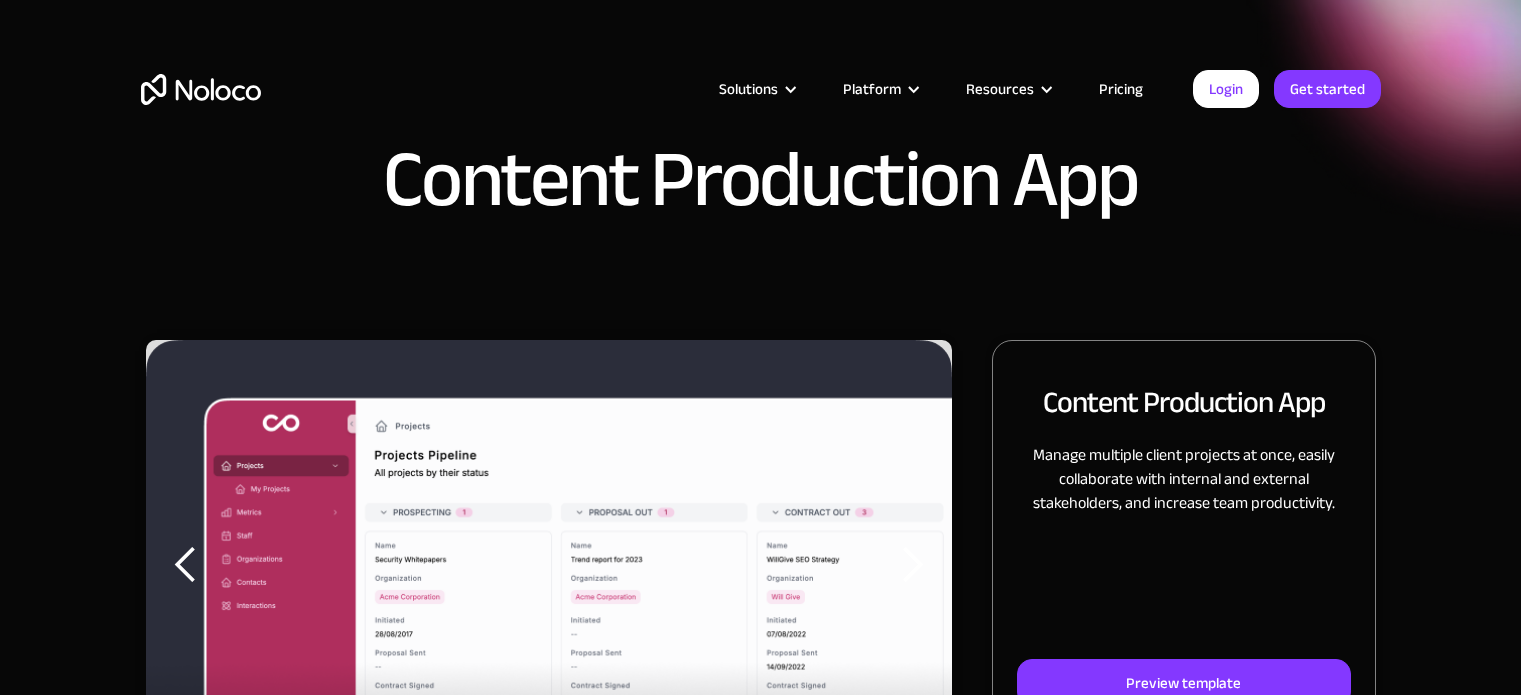 scroll, scrollTop: 0, scrollLeft: 0, axis: both 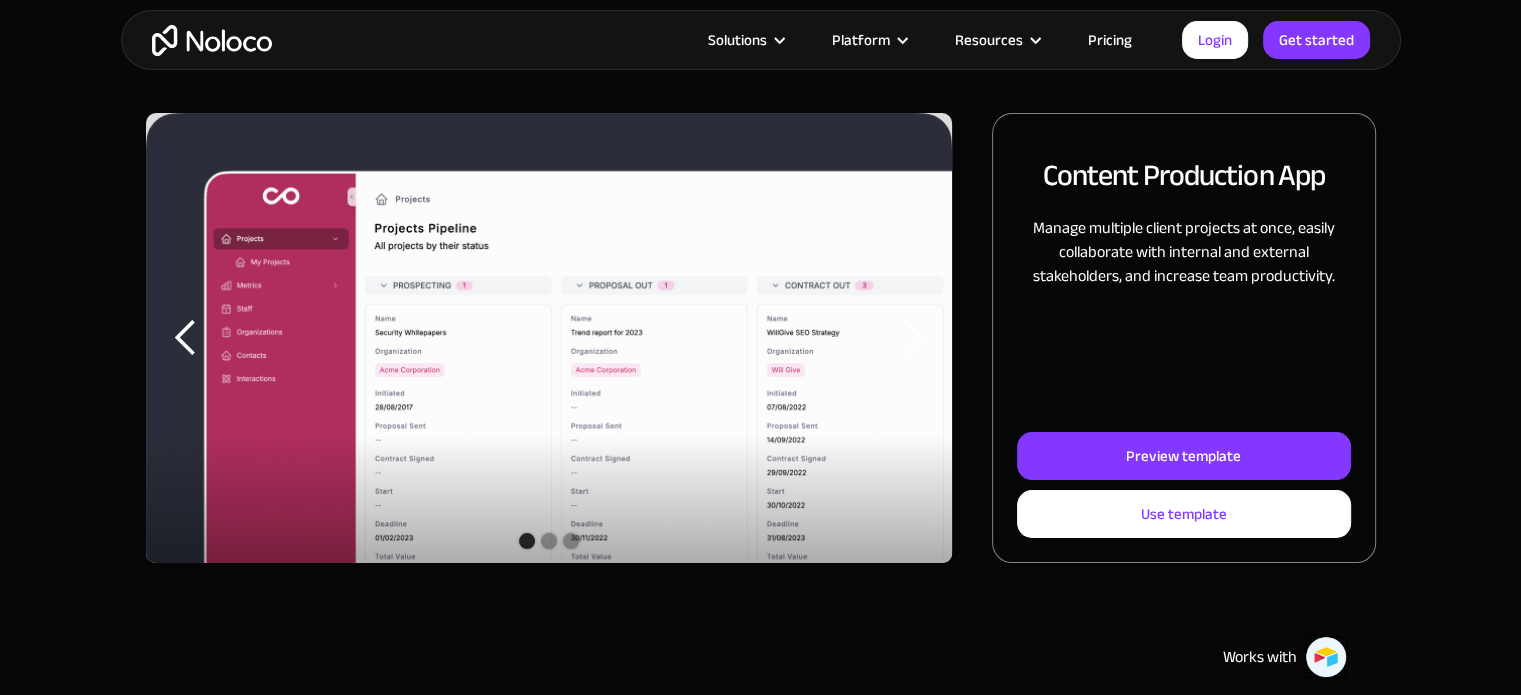 click at bounding box center [912, 338] 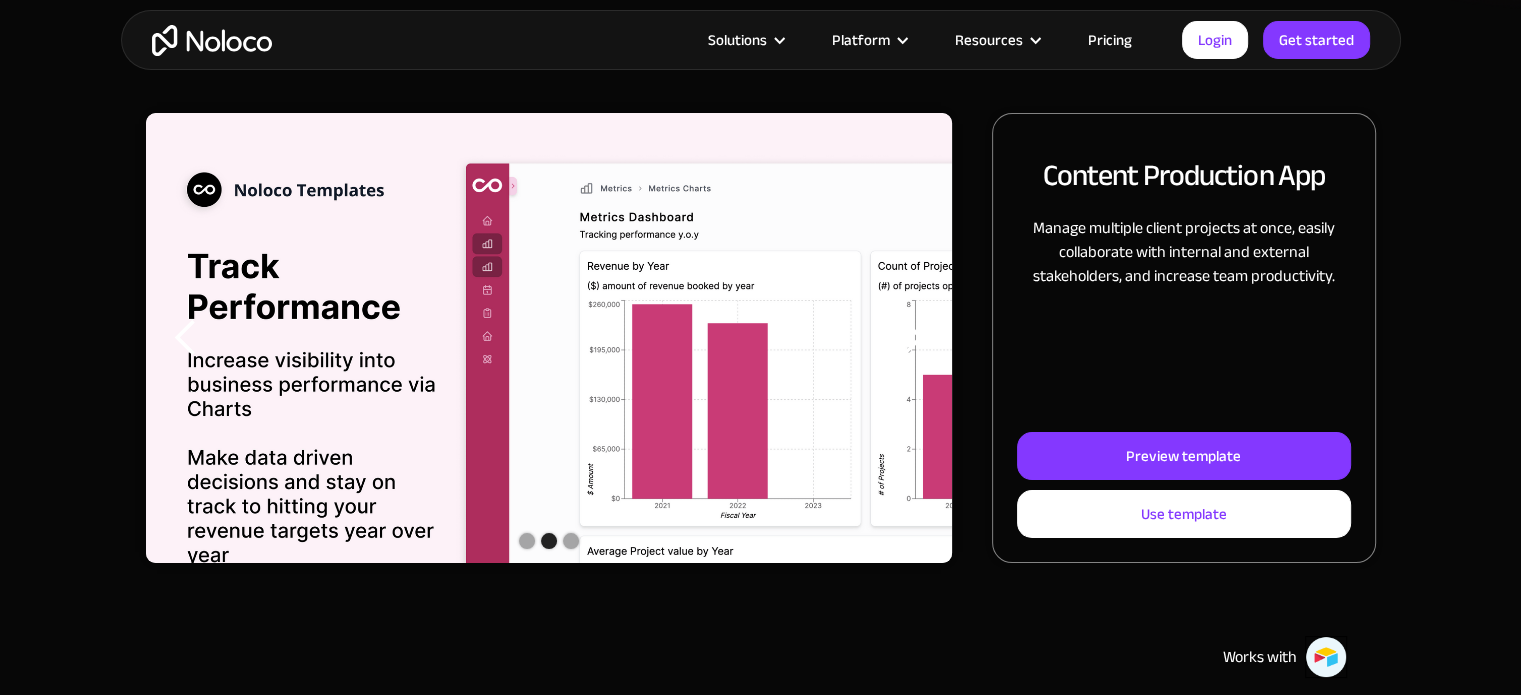 click at bounding box center [548, 407] 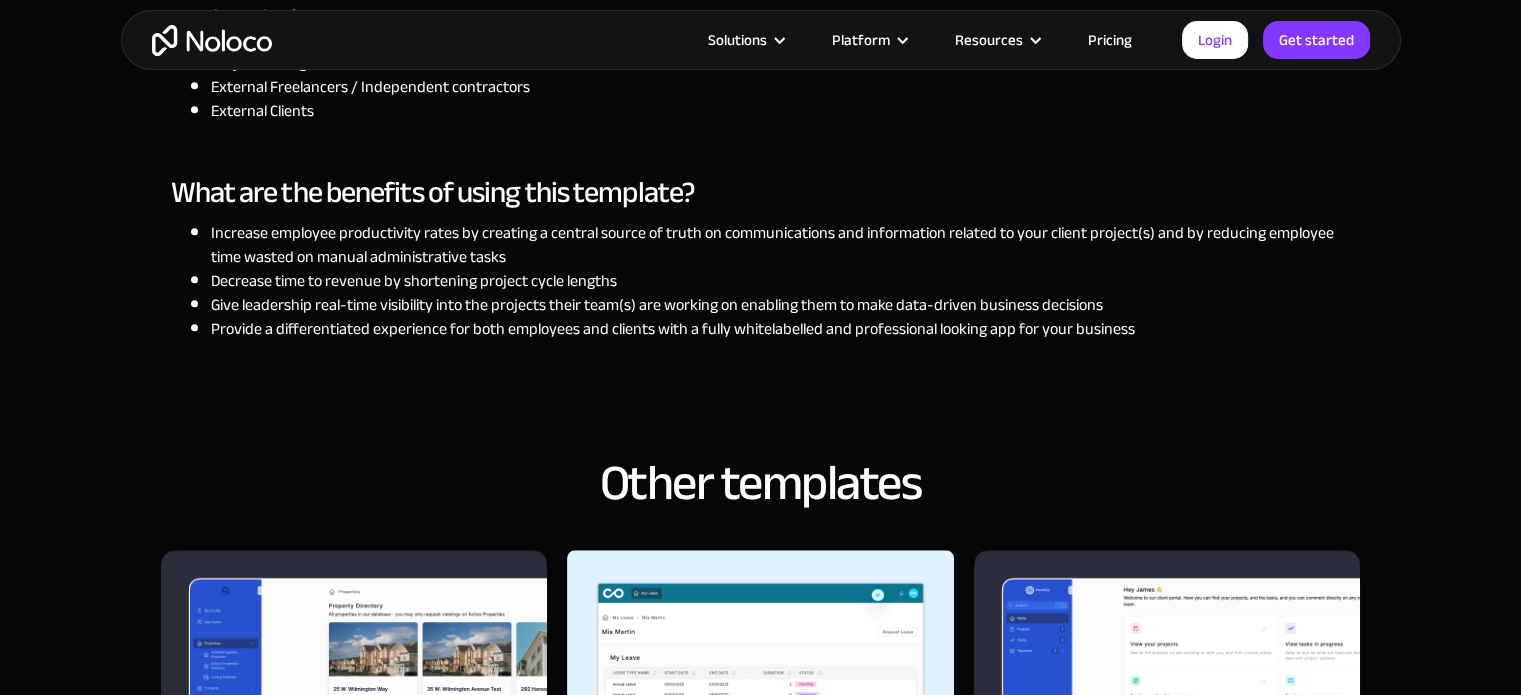 scroll, scrollTop: 1875, scrollLeft: 0, axis: vertical 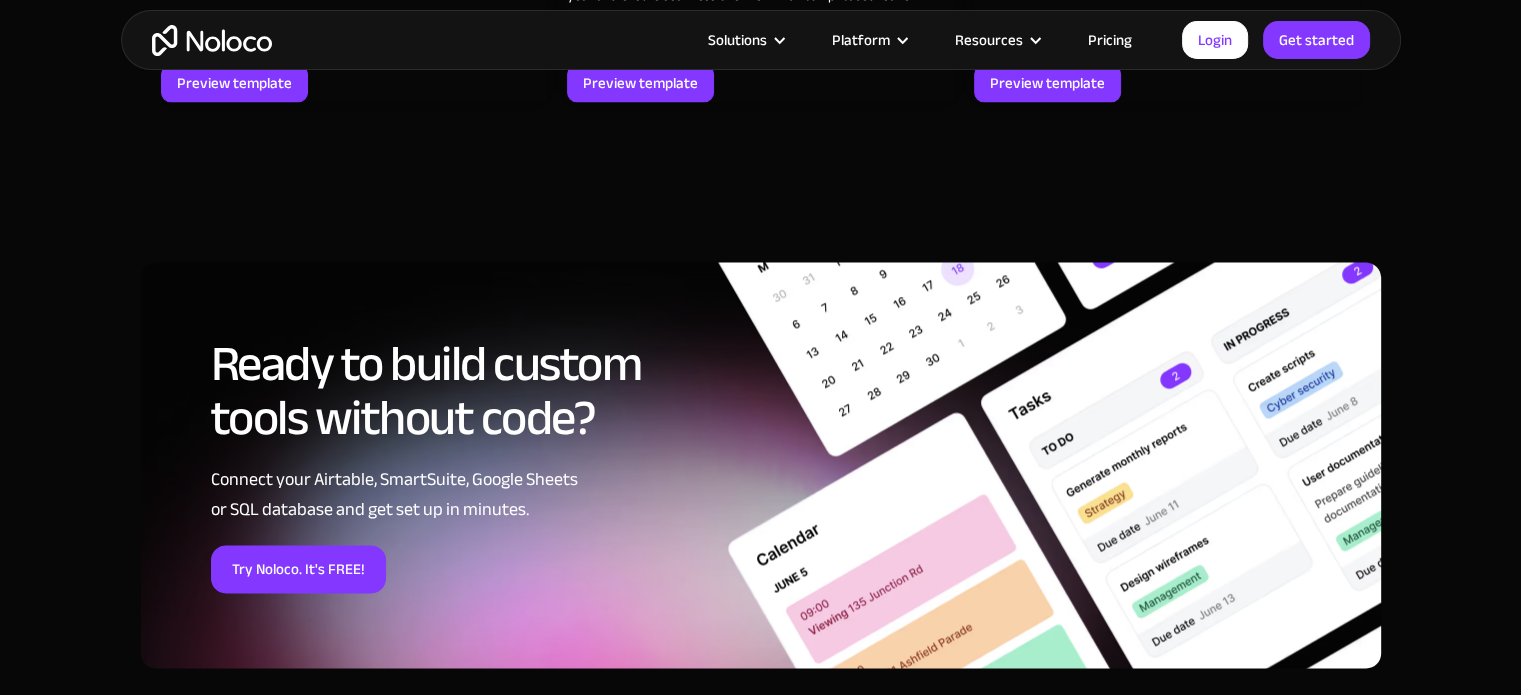 click on "Ready to build custom tools without code? Connect your Airtable, SmartSuite, Google Sheets  or SQL database and get set up in minutes. Try Noloco. It's FREE!" at bounding box center (761, 465) 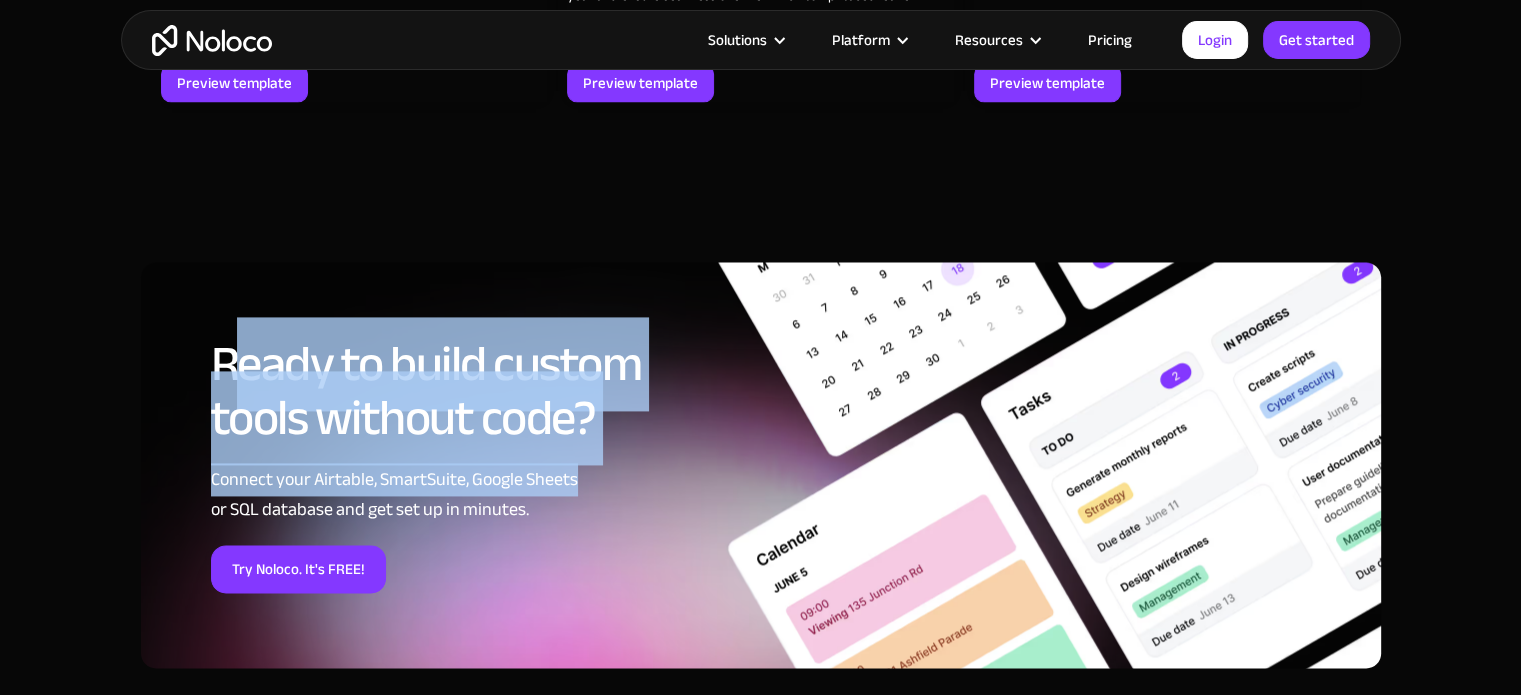 drag, startPoint x: 244, startPoint y: 342, endPoint x: 661, endPoint y: 444, distance: 429.2936 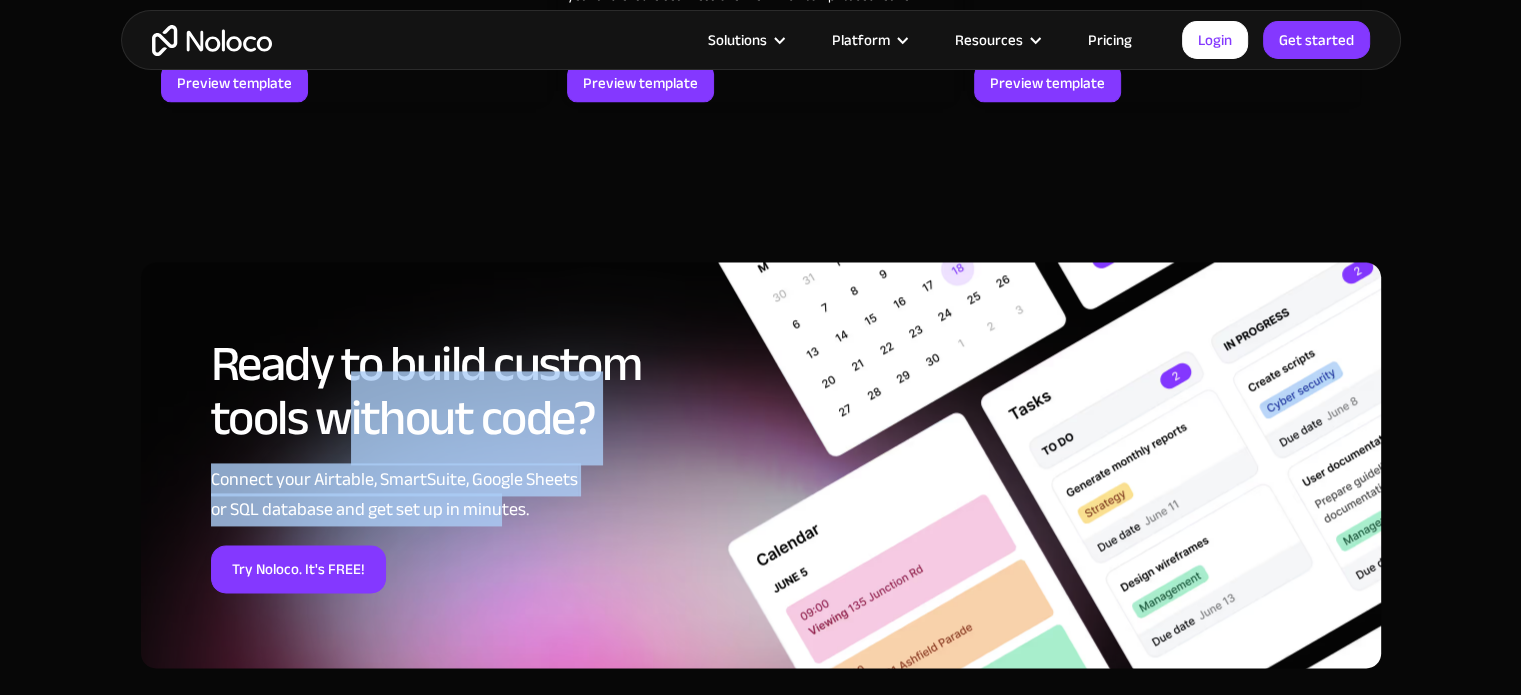 drag, startPoint x: 348, startPoint y: 435, endPoint x: 522, endPoint y: 487, distance: 181.60396 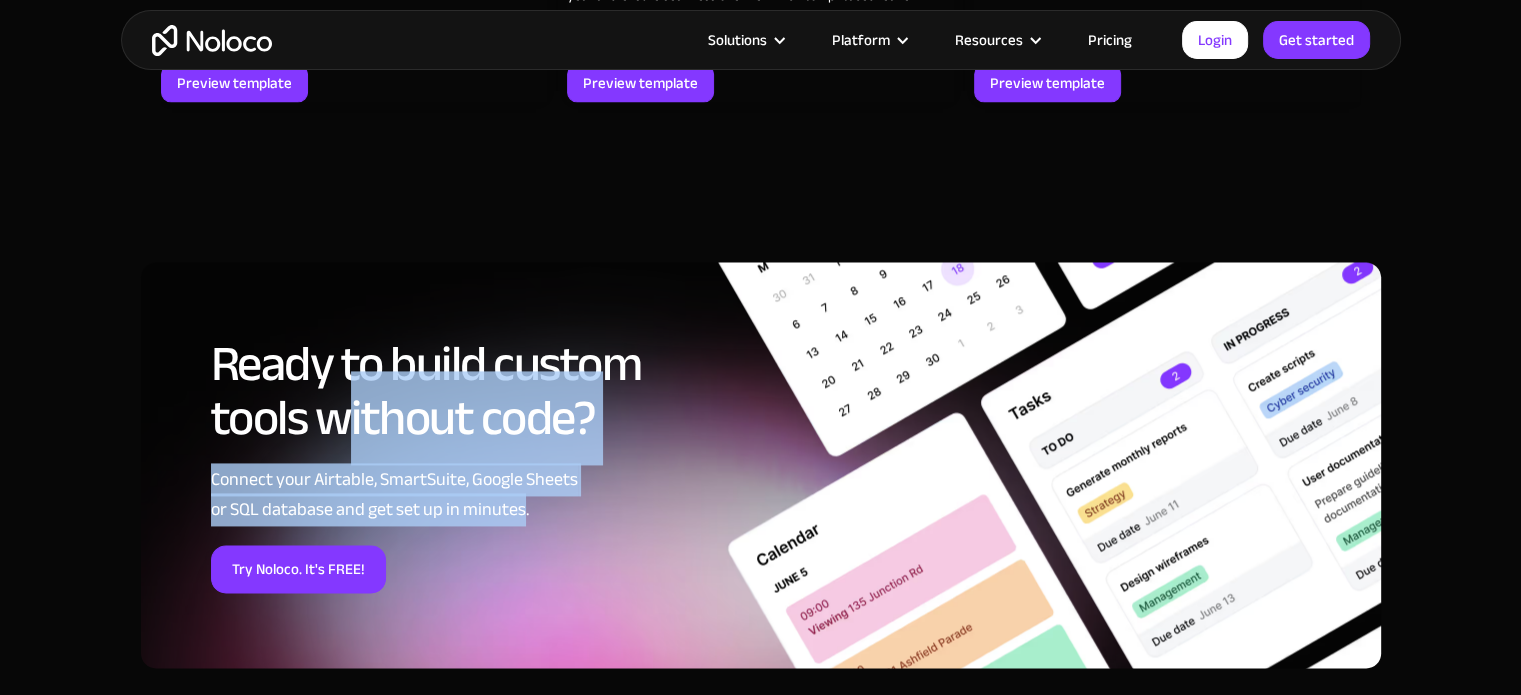 click on "Ready to build custom tools without code? Connect your Airtable, SmartSuite, Google Sheets  or SQL database and get set up in minutes. Try Noloco. It's FREE!" at bounding box center (463, 465) 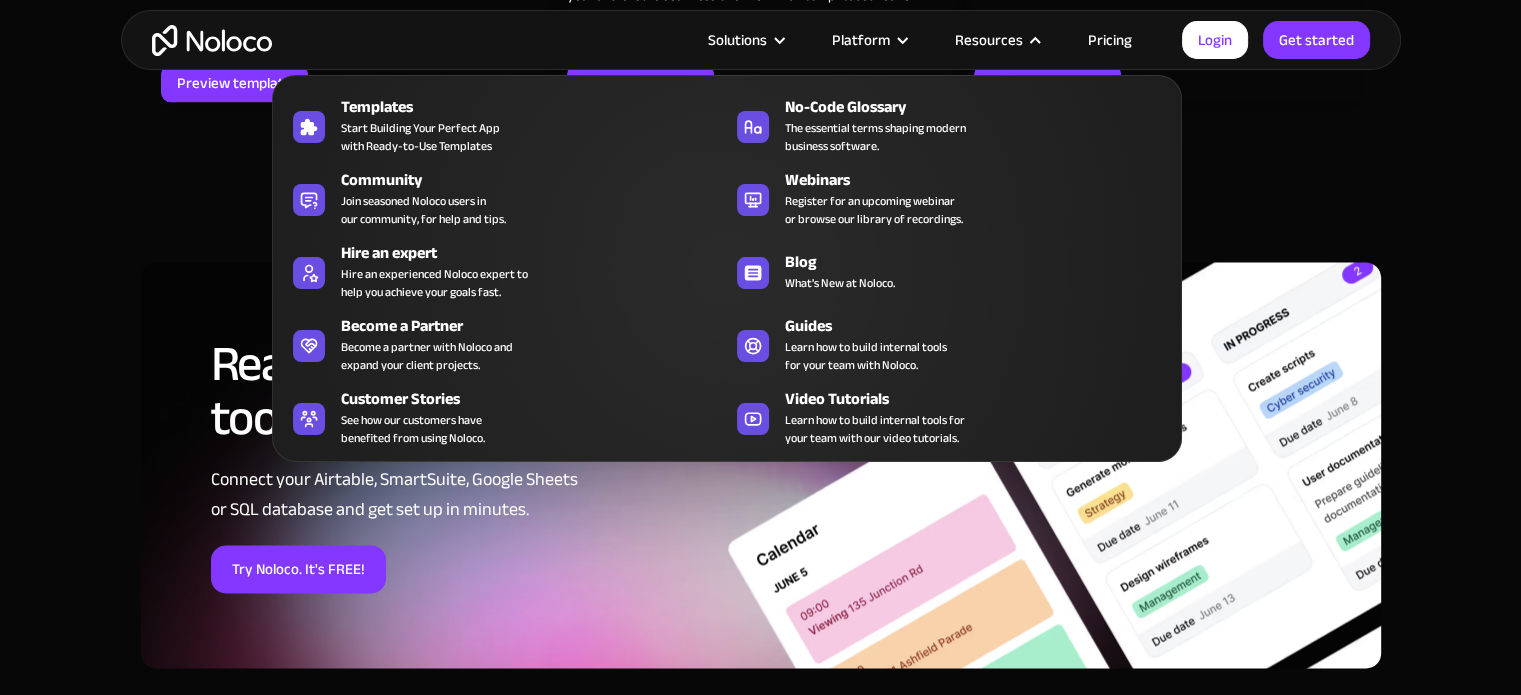 click on "Resources" at bounding box center (996, 40) 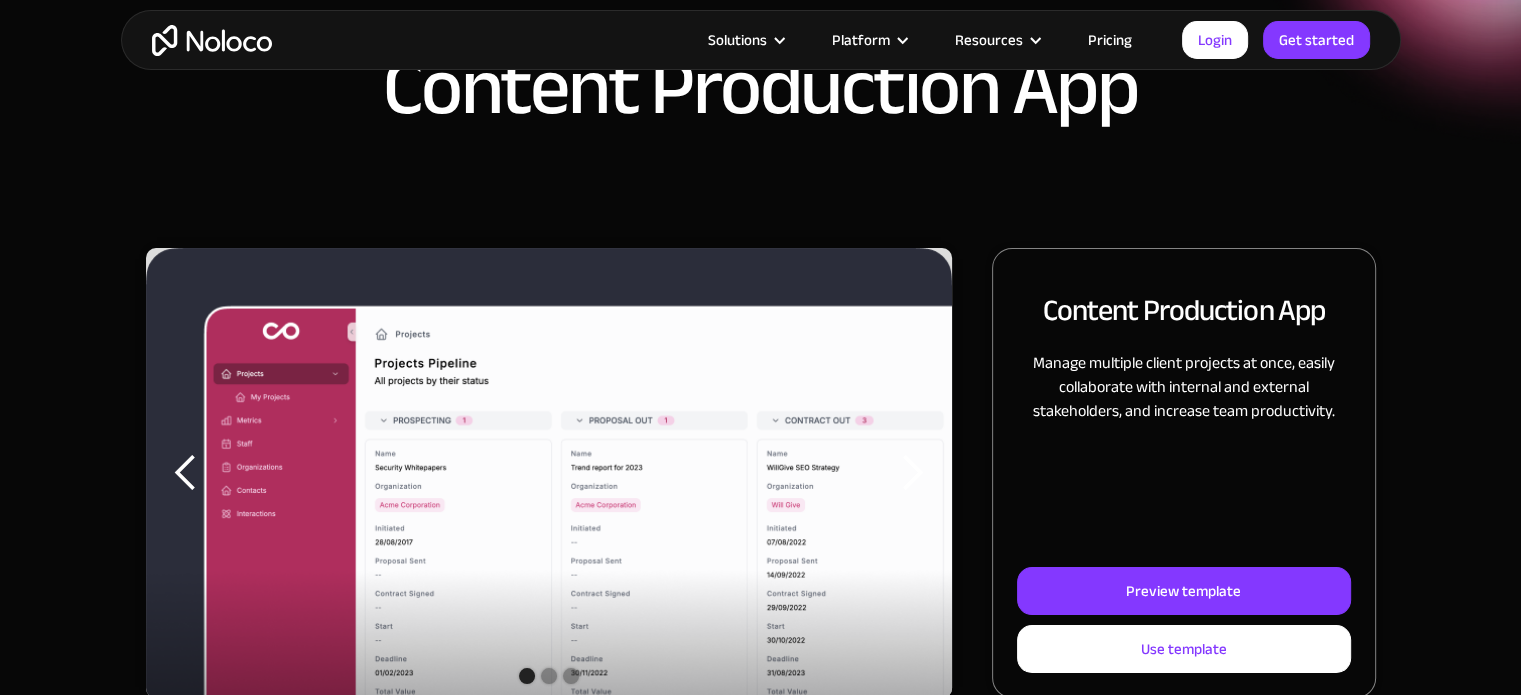 scroll, scrollTop: 0, scrollLeft: 0, axis: both 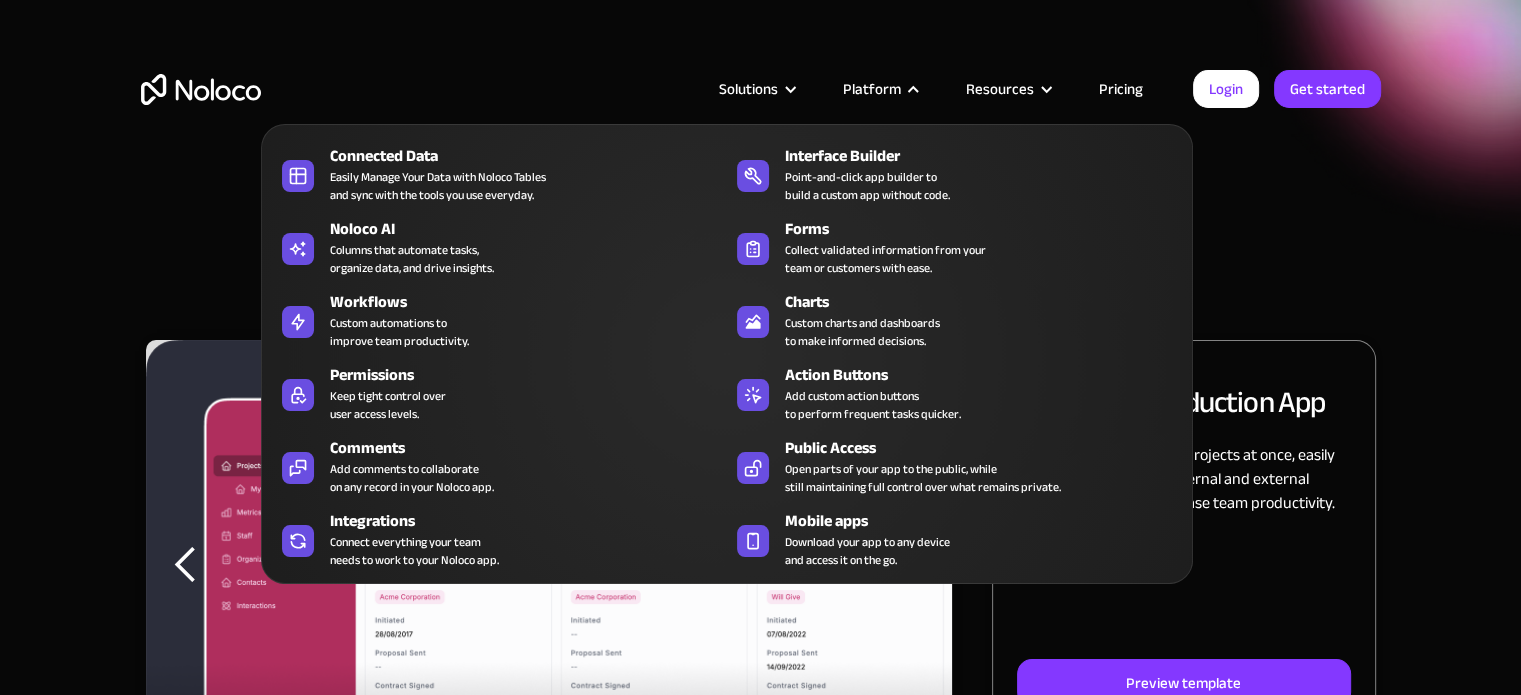 click on "Connected Data Easily Manage Your Data with Noloco Tables and sync with the tools you use everyday.
Interface Builder Point-and-click app builder to  build a custom app without code. Noloco AI Columns that automate tasks,  organize data, and drive insights.
Forms Collect validated information from your  team or customers with ease.
Workflows Custom automations to  improve team productivity.
Charts Custom charts and dashboards  to make informed decisions.
Permissions Keep tight control over  user access levels.
Action Buttons Add custom action buttons  to perform frequent tasks quicker.
Comments Add comments to collaborate  on any record in your Noloco app. Public Access Open parts of your app to the public, while  still maintaining full control over what remains private. Integrations Connect everything your team  needs to work to your Noloco app. Mobile apps" at bounding box center (727, 340) 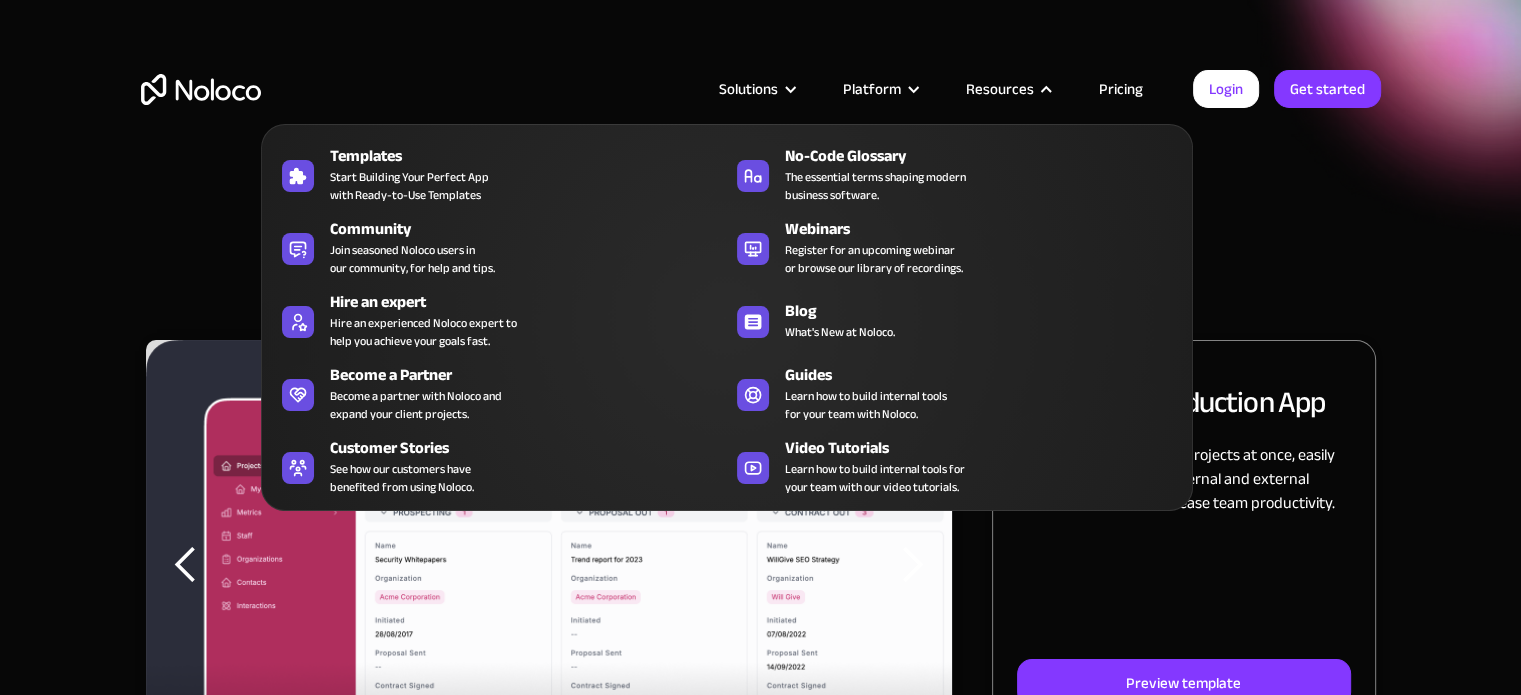 click on "Templates Start Building Your Perfect App with Ready-to-Use Templates No-Code Glossary The essential terms shaping modern business software.  Community Join seasoned Noloco users in  our community, for help and tips. Webinars Register for an upcoming webinar  or browse our library of recordings.
Hire an expert Hire an experienced Noloco expert to  help you achieve your goals fast.
Blog What's New at Noloco.
Hire an Expert Hire a certified Noloco expert to jumpstart your project Become a Partner Become a partner with Noloco and  expand your client projects.
Guides Learn how to build internal tools  for your team with Noloco.
Customer Stories See how our customers have  benefited from using Noloco.
Video Tutorials Learn how to build internal tools for  your team with our video tutorials." at bounding box center [727, 303] 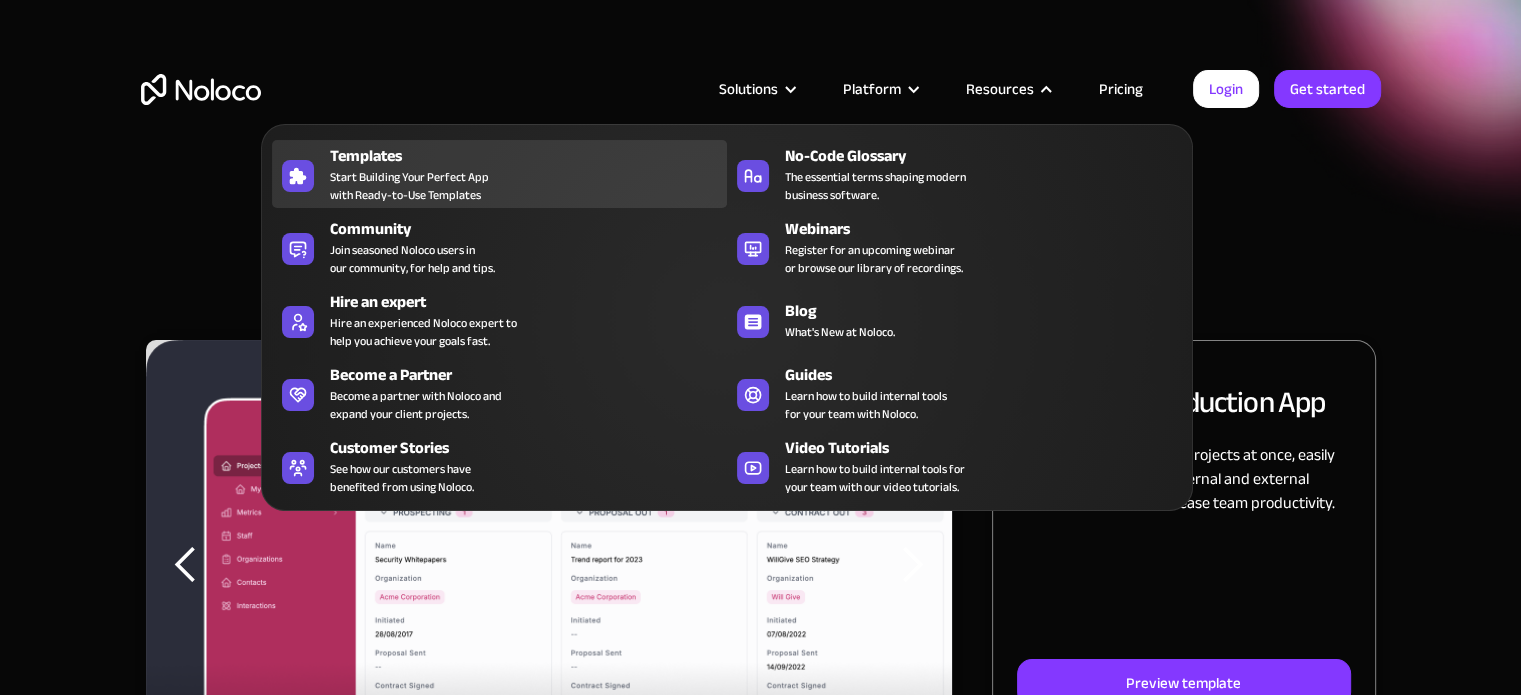 click on "Start Building Your Perfect App with Ready-to-Use Templates" at bounding box center (409, 186) 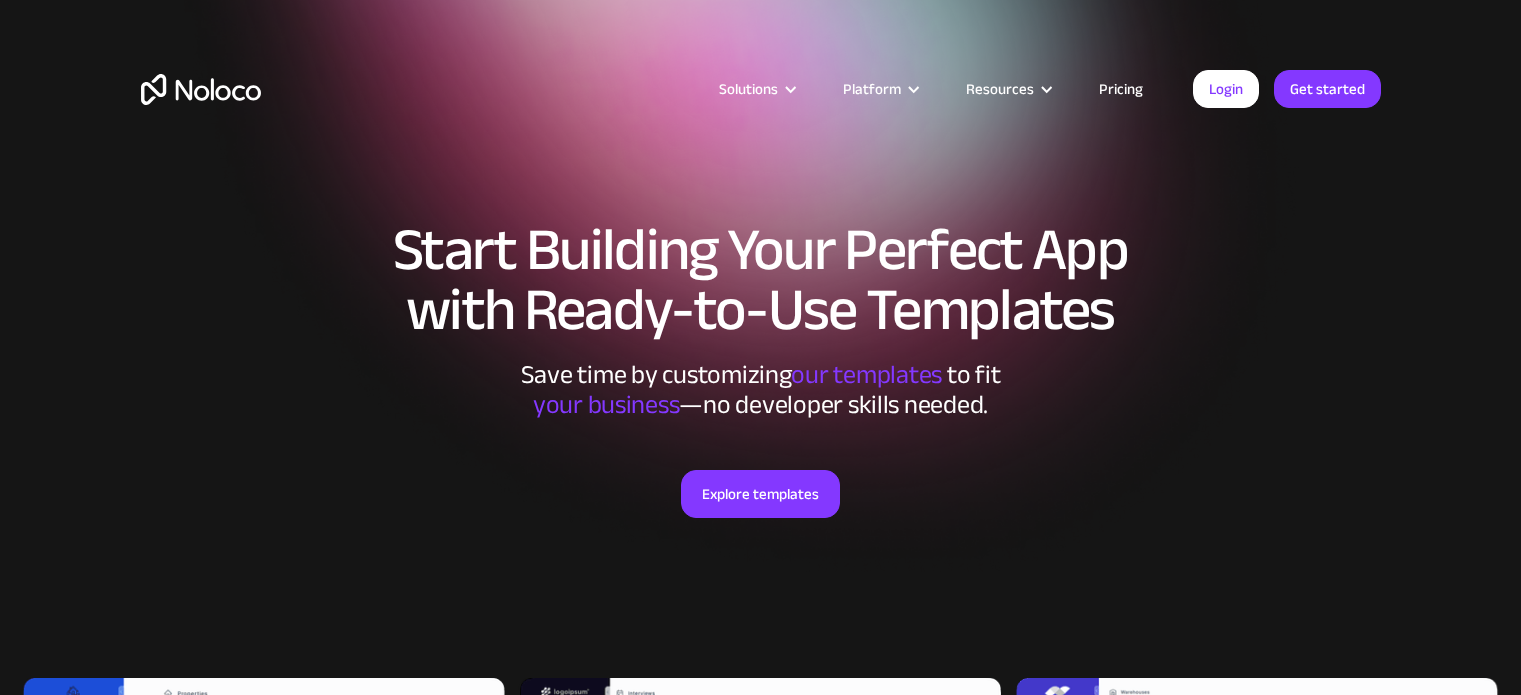 scroll, scrollTop: 0, scrollLeft: 0, axis: both 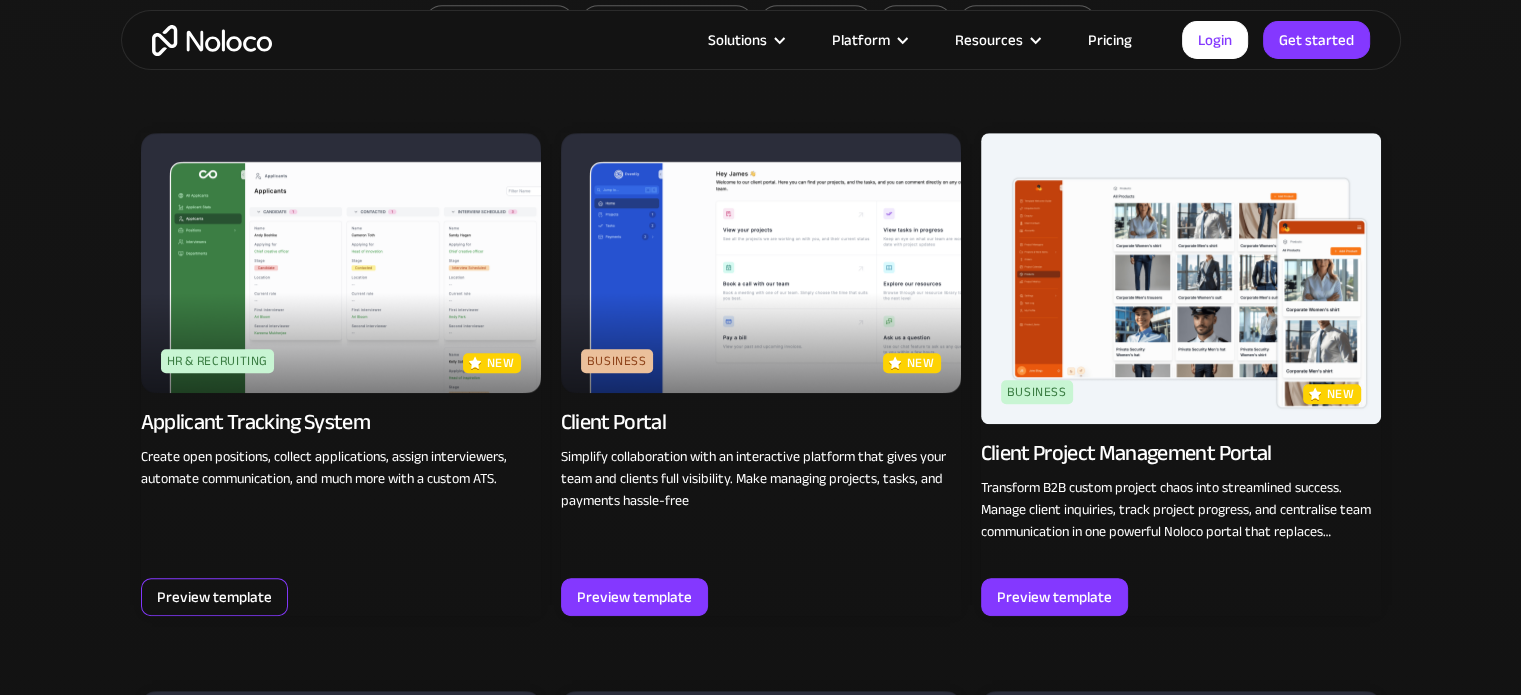 click on "Preview template" at bounding box center [214, 597] 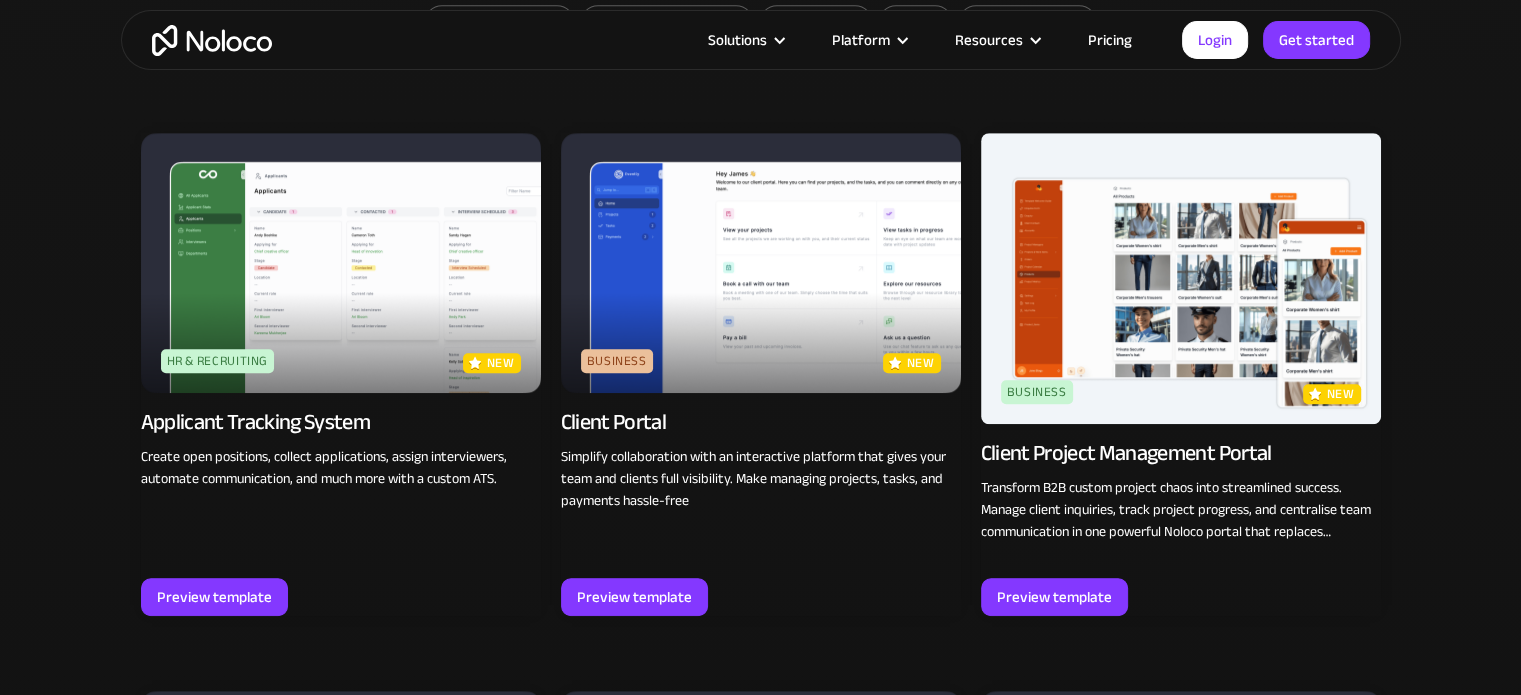 scroll, scrollTop: 1339, scrollLeft: 0, axis: vertical 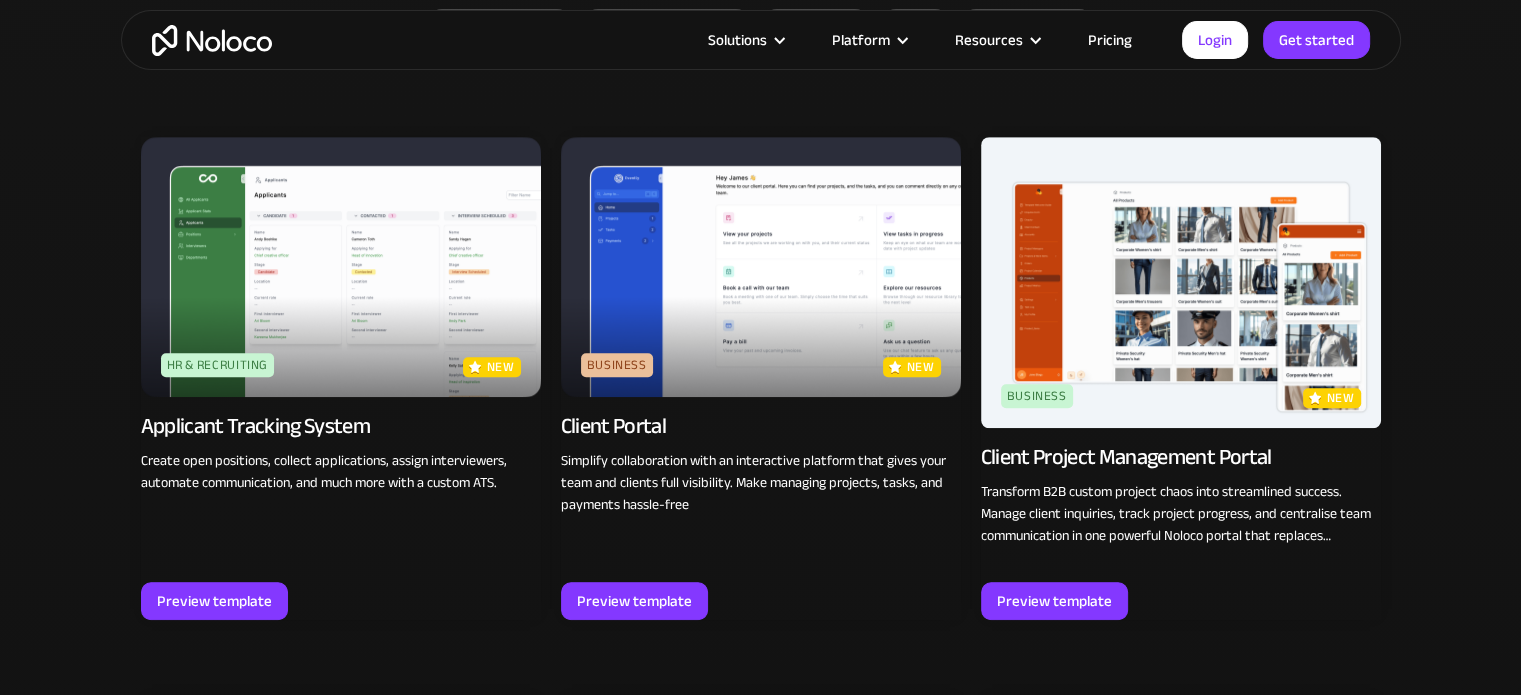 click at bounding box center [761, 267] 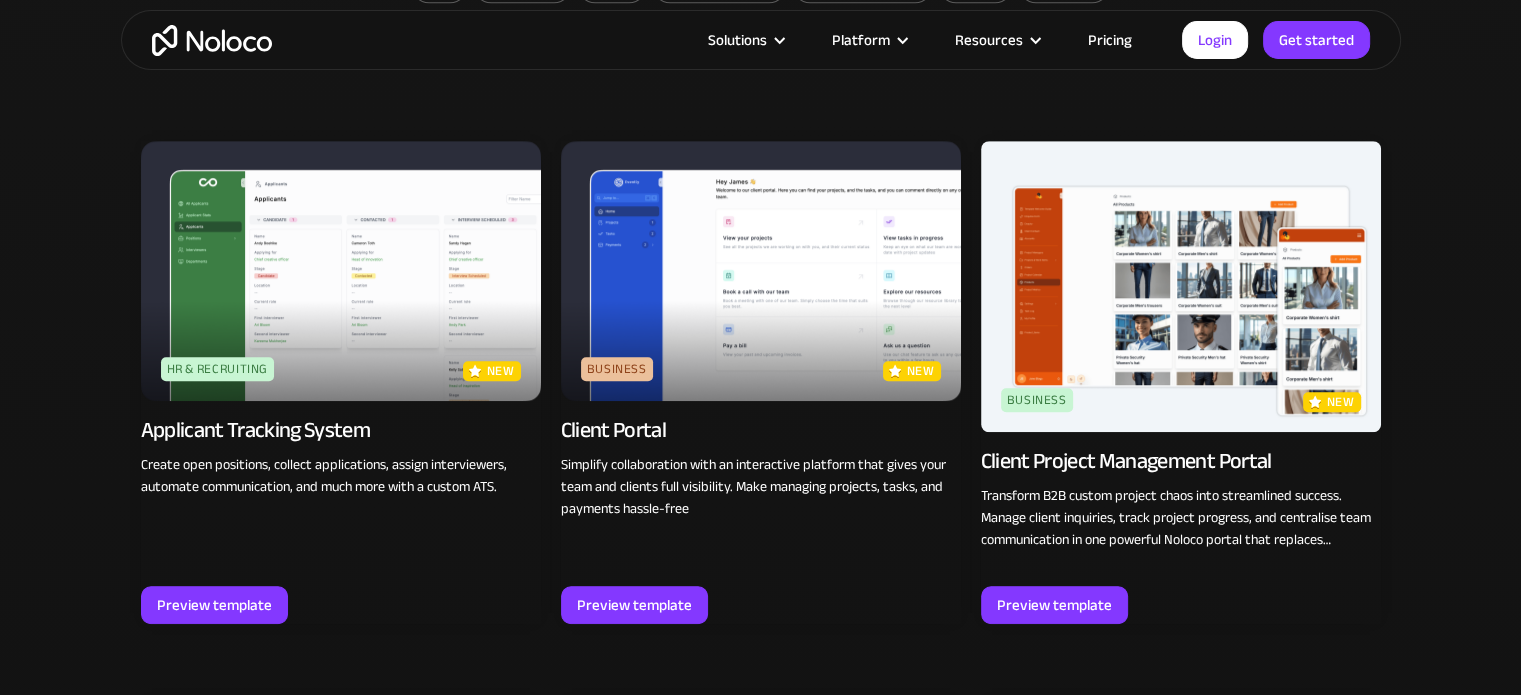 click at bounding box center [1181, 286] 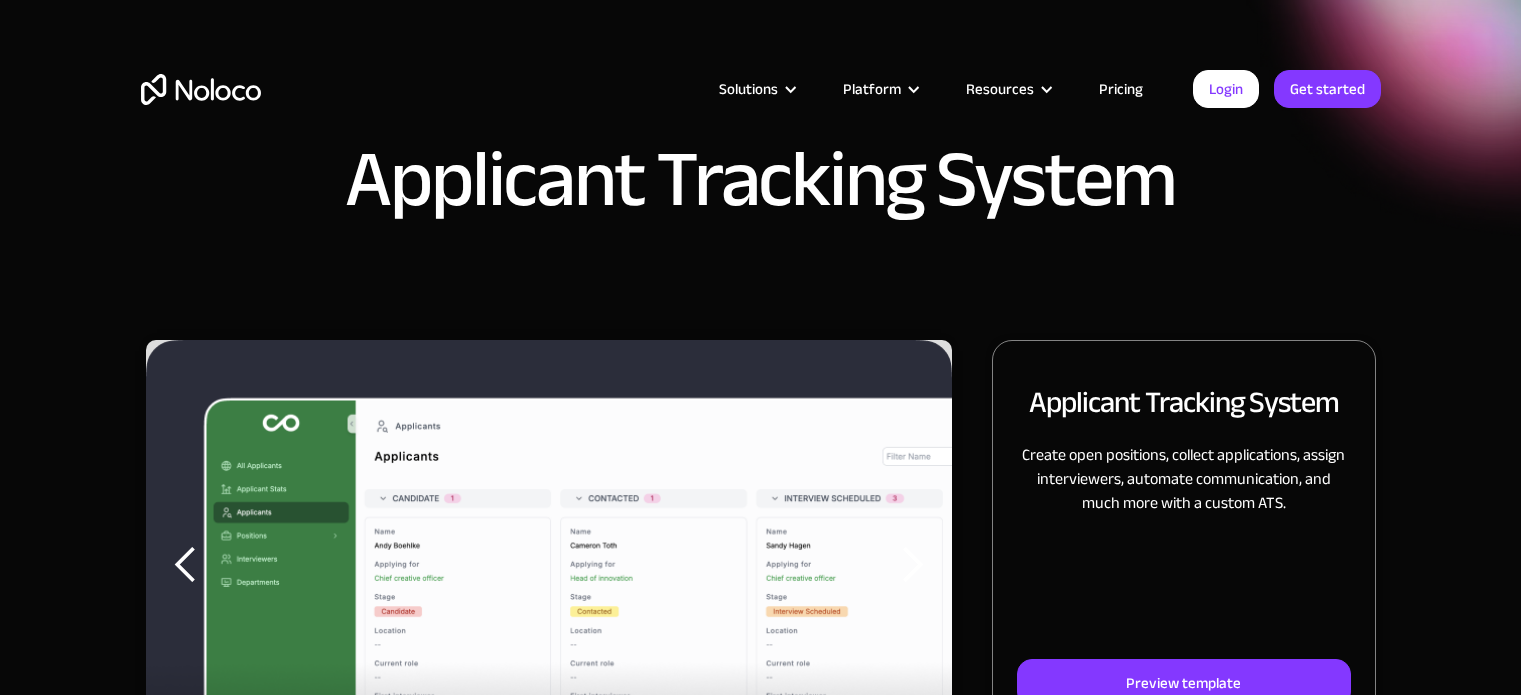 scroll, scrollTop: 0, scrollLeft: 0, axis: both 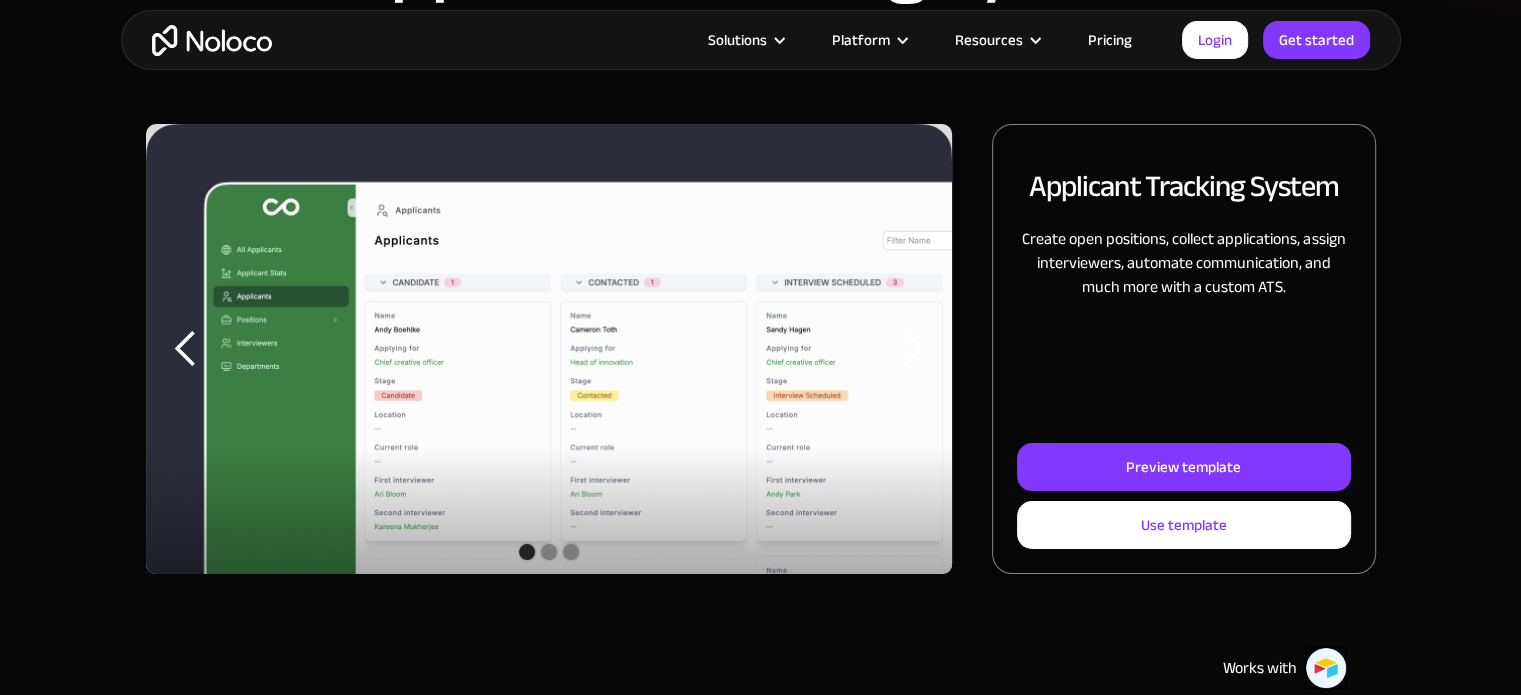 click at bounding box center (186, 349) 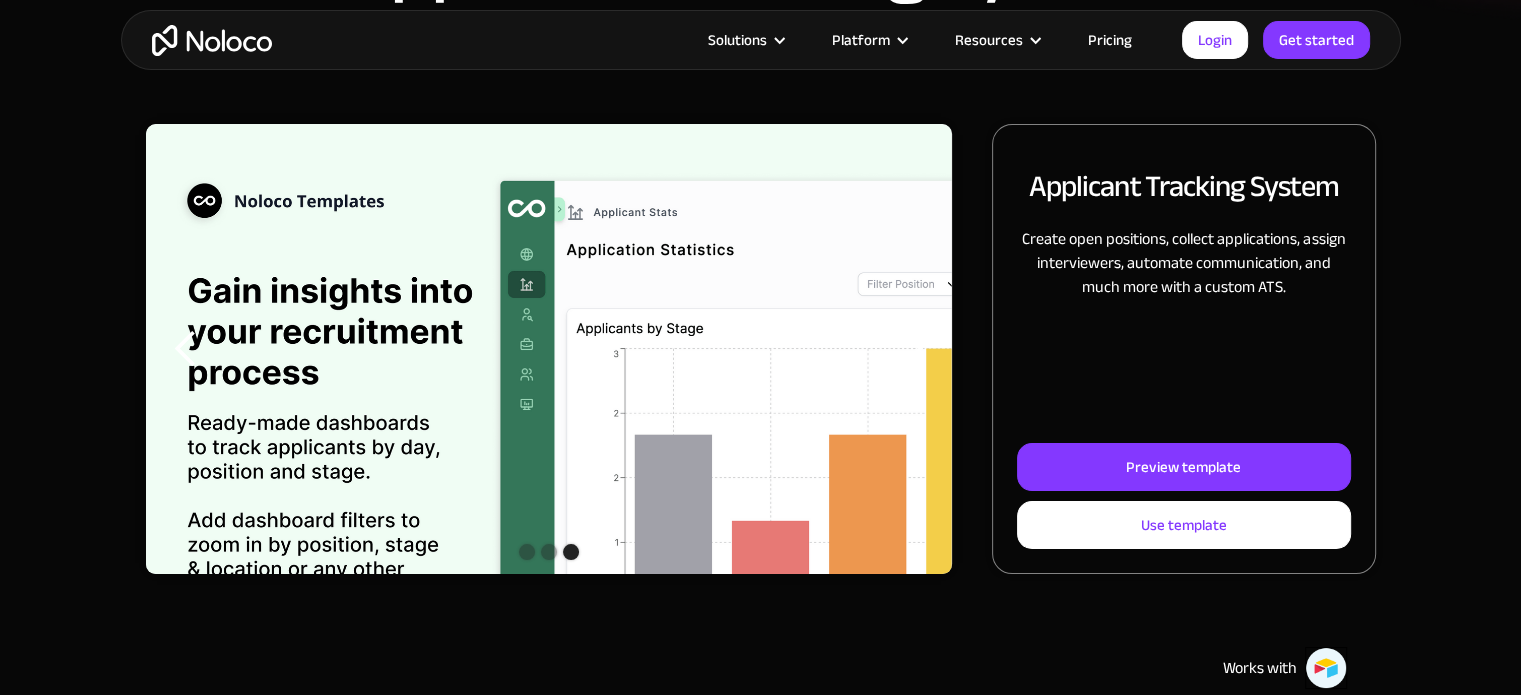 click at bounding box center (548, 418) 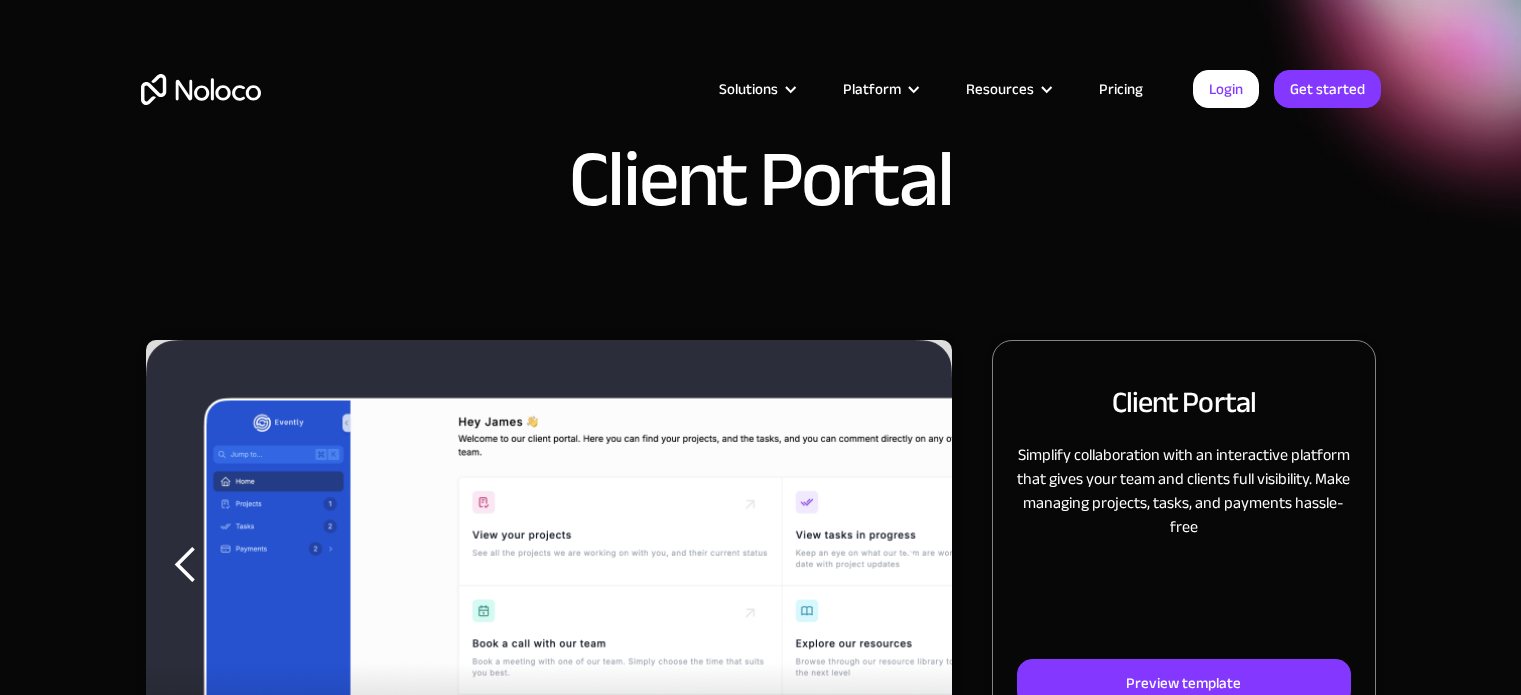 scroll, scrollTop: 0, scrollLeft: 0, axis: both 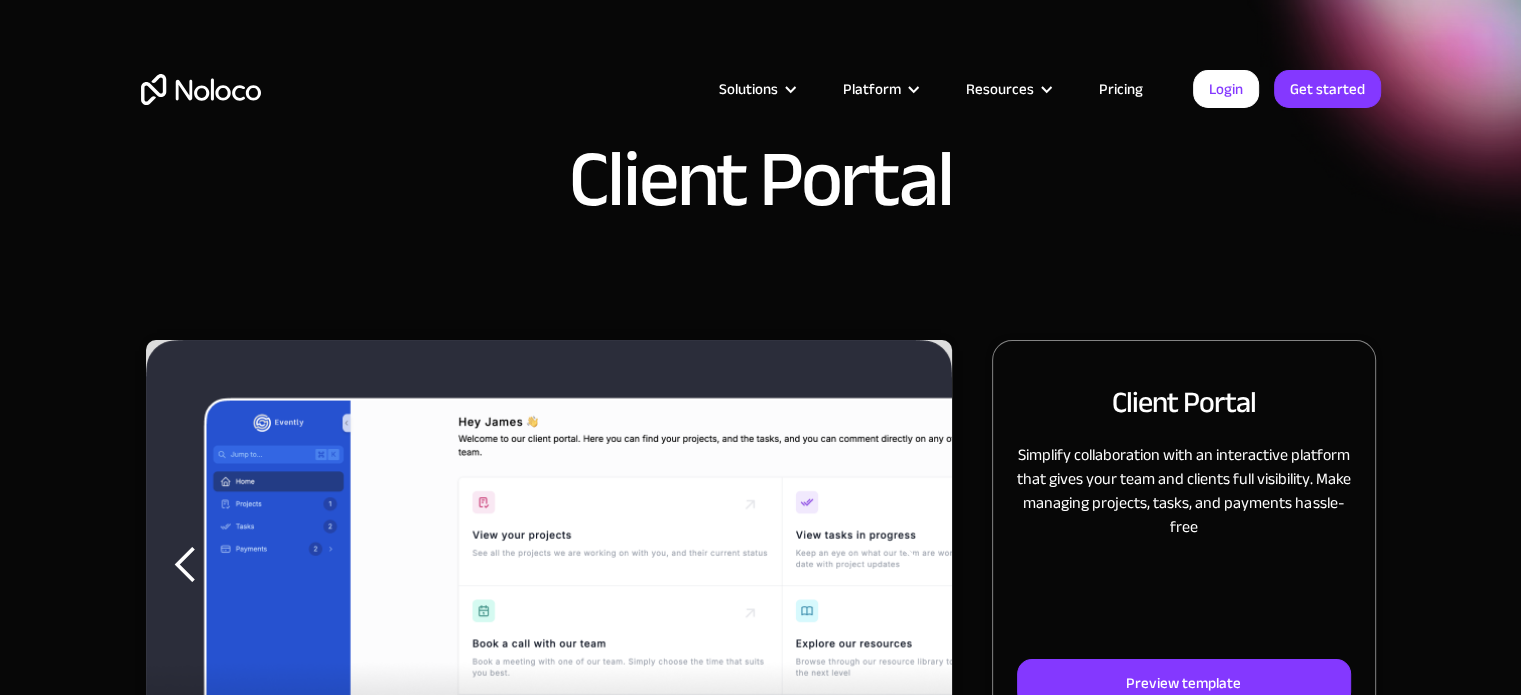 click at bounding box center (549, 602) 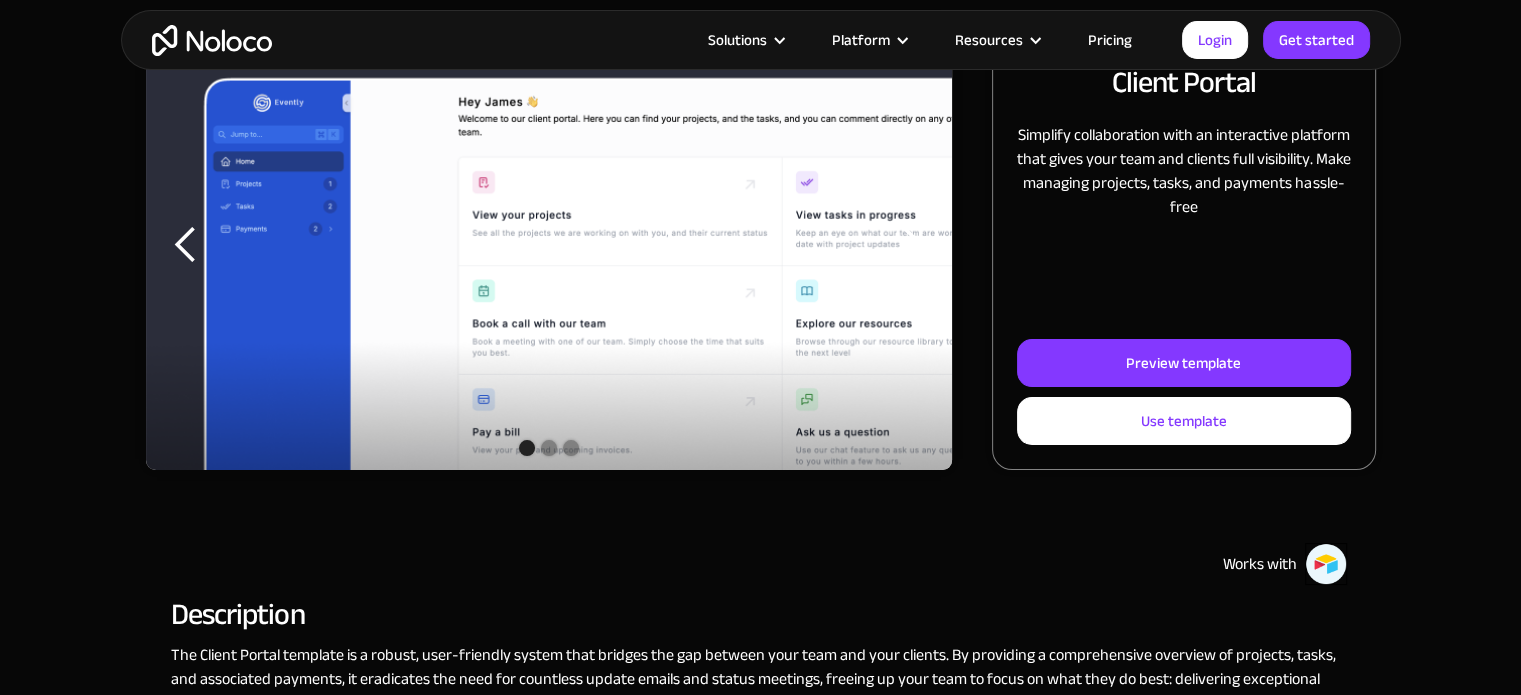 scroll, scrollTop: 325, scrollLeft: 0, axis: vertical 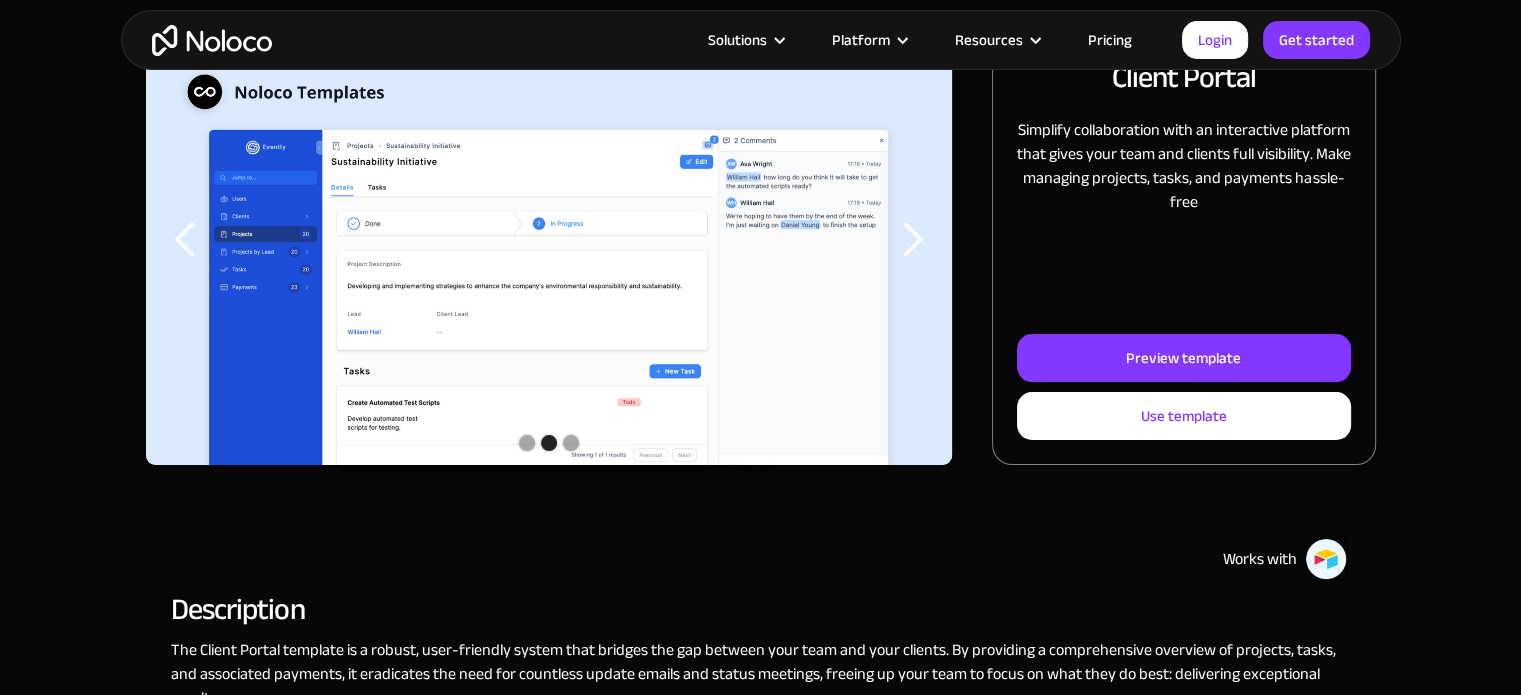 click at bounding box center [548, 308] 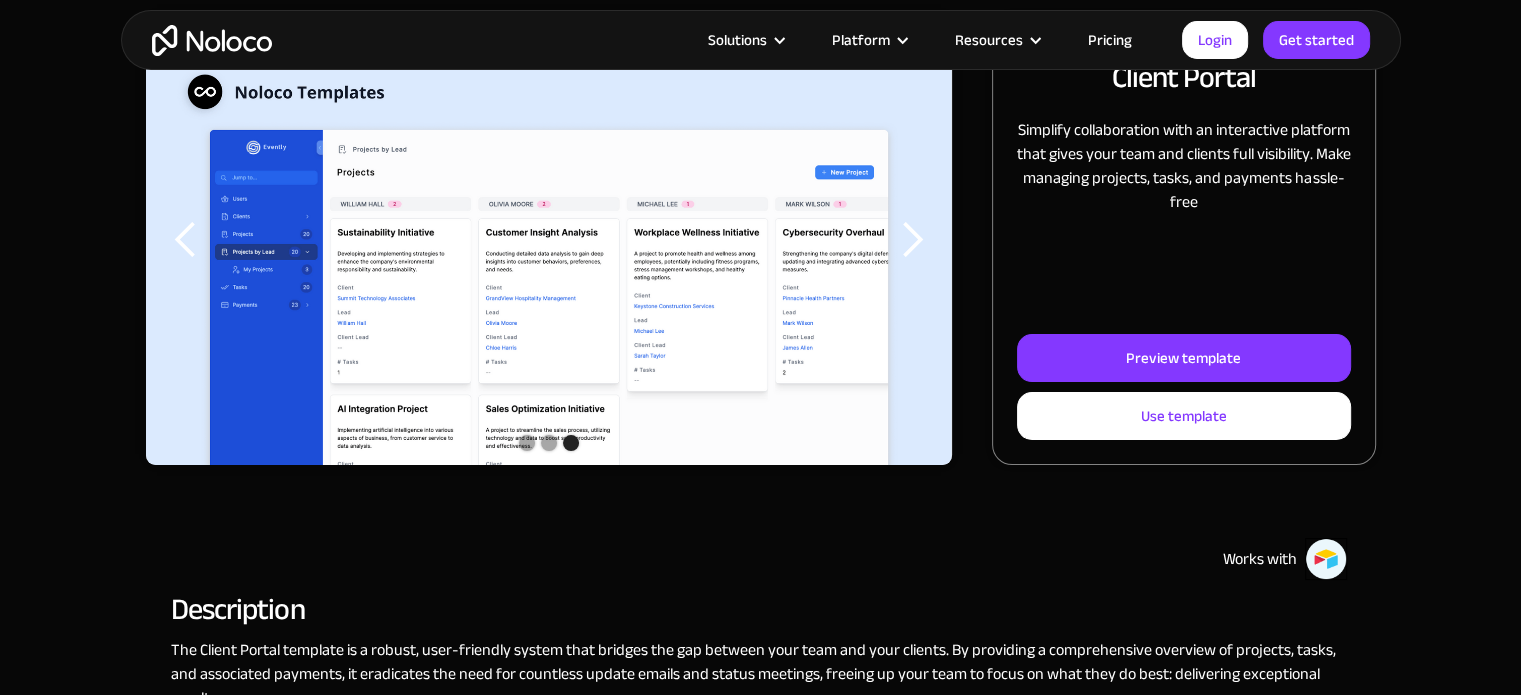 click at bounding box center [186, 240] 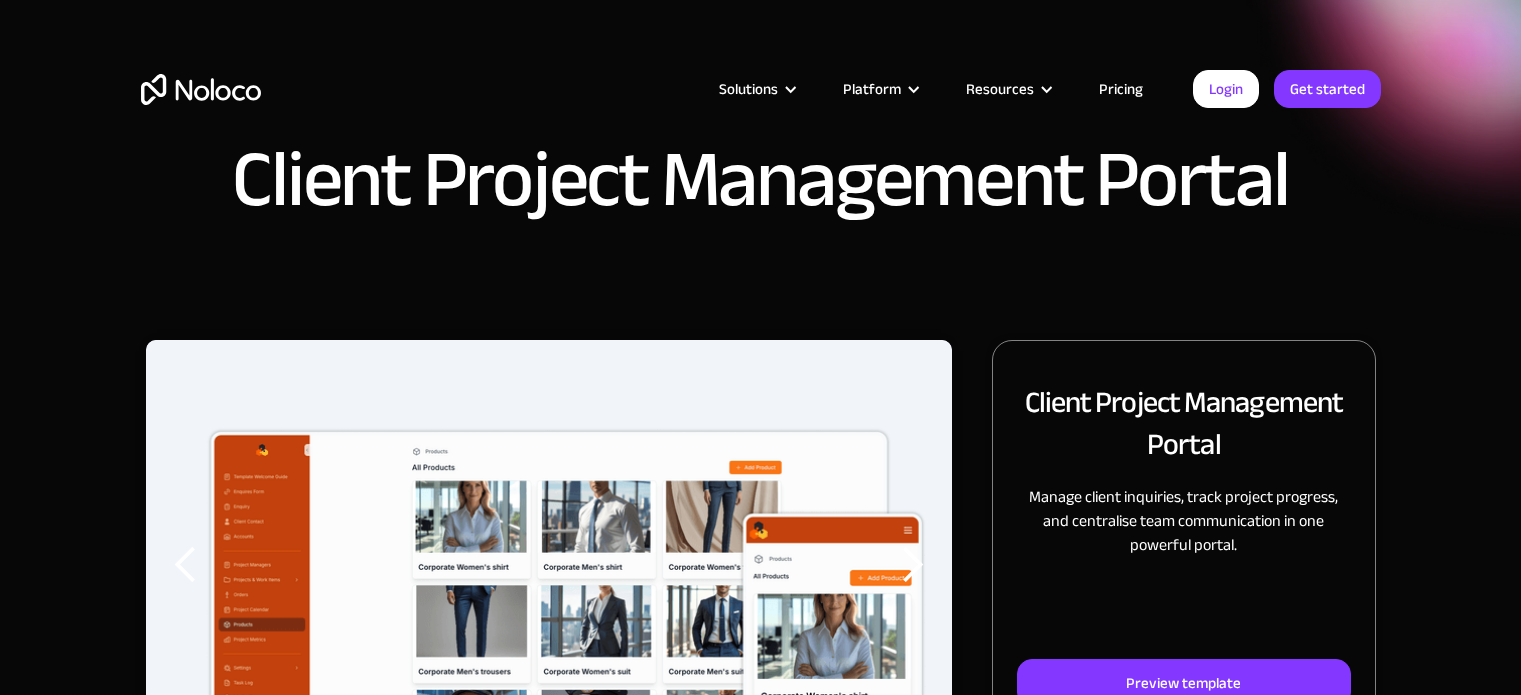 scroll, scrollTop: 0, scrollLeft: 0, axis: both 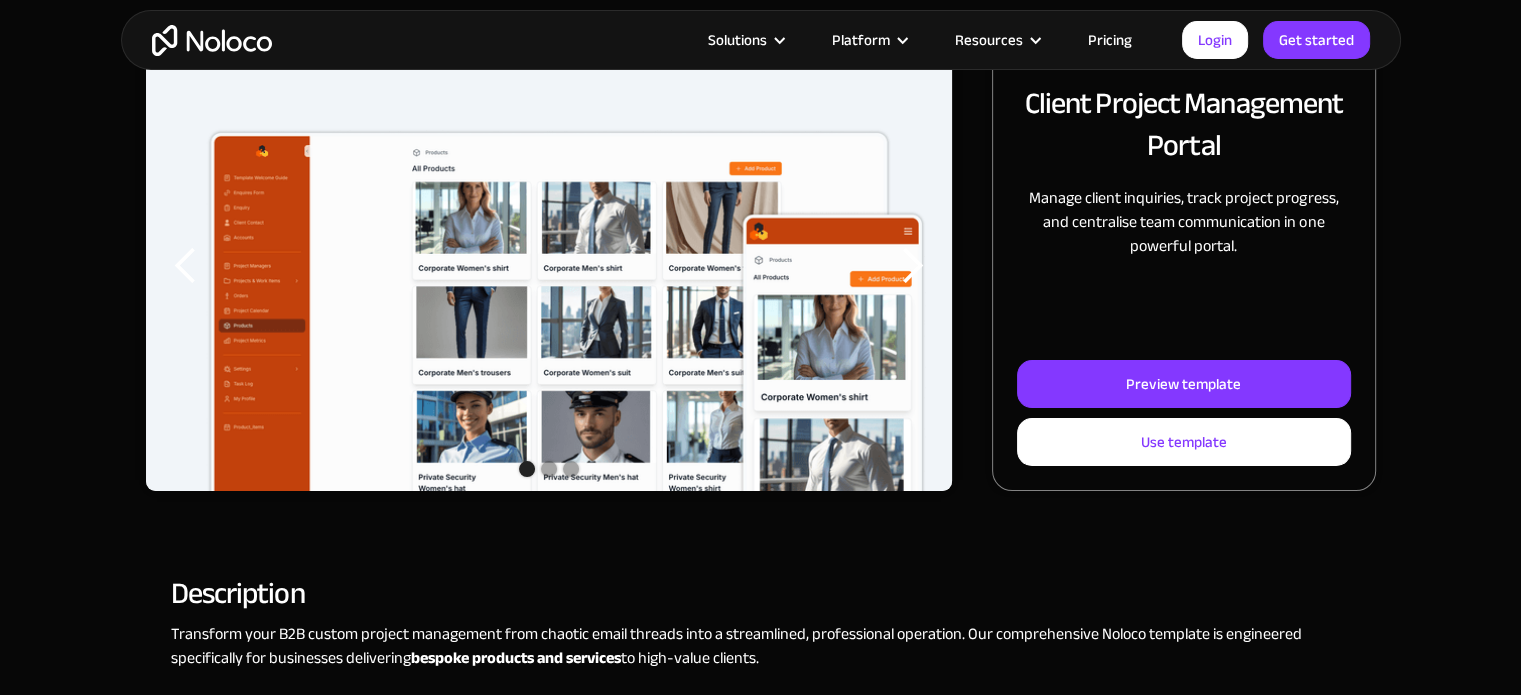 click at bounding box center (549, 334) 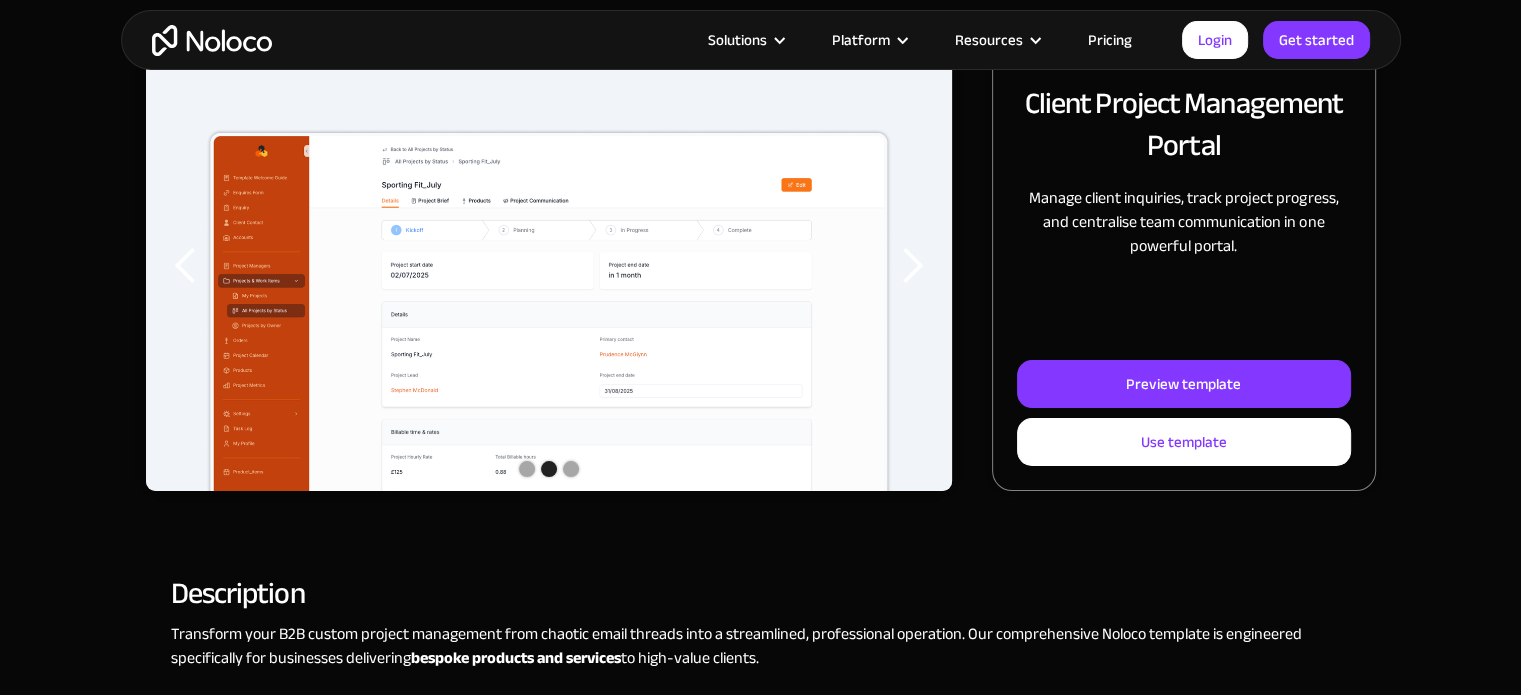 click at bounding box center [548, 334] 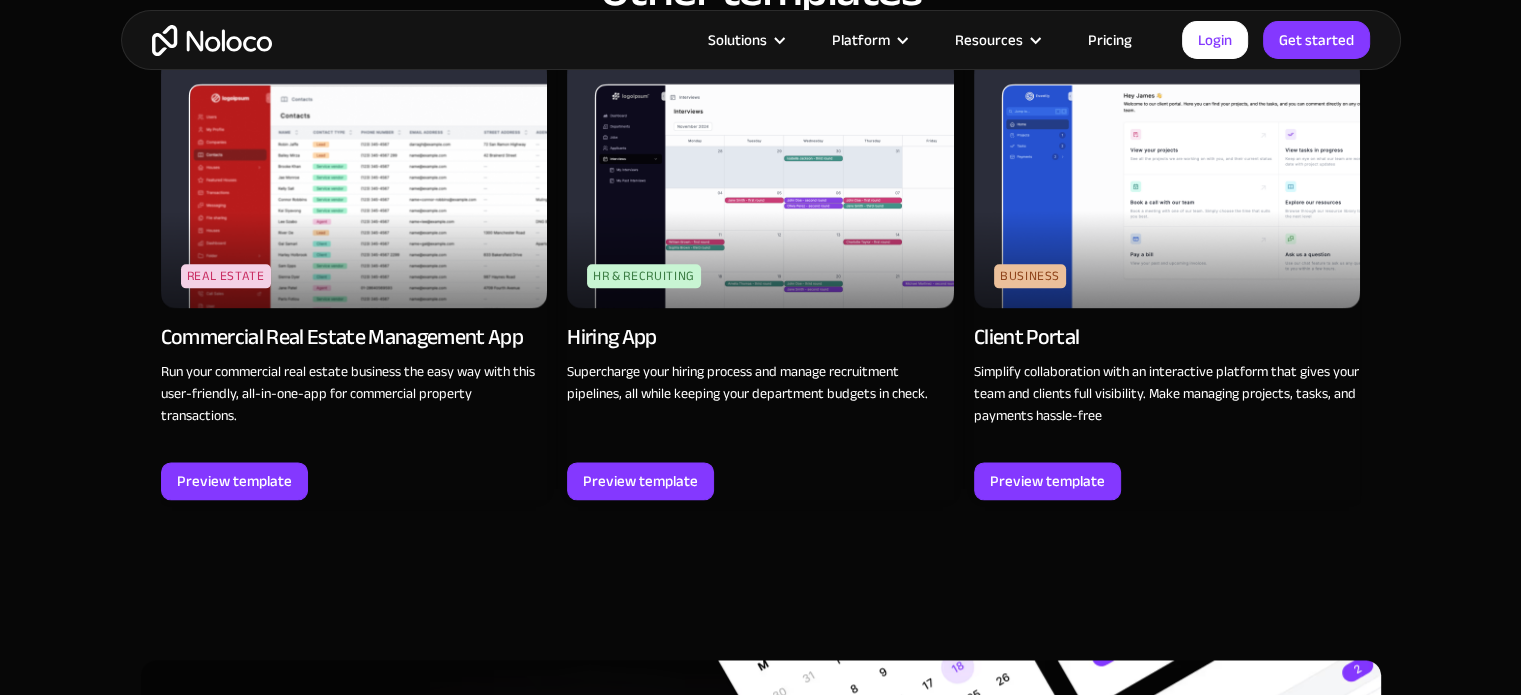 scroll, scrollTop: 2566, scrollLeft: 0, axis: vertical 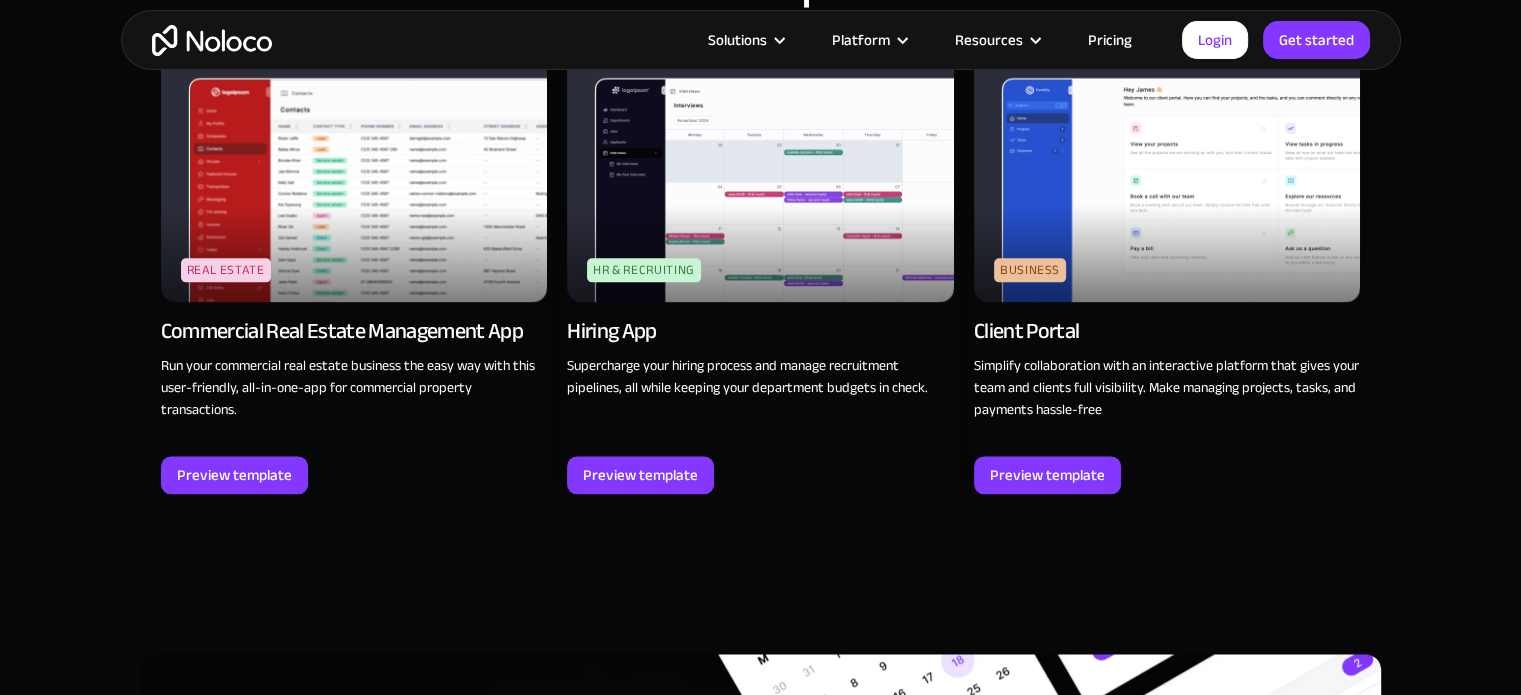 click at bounding box center [760, 175] 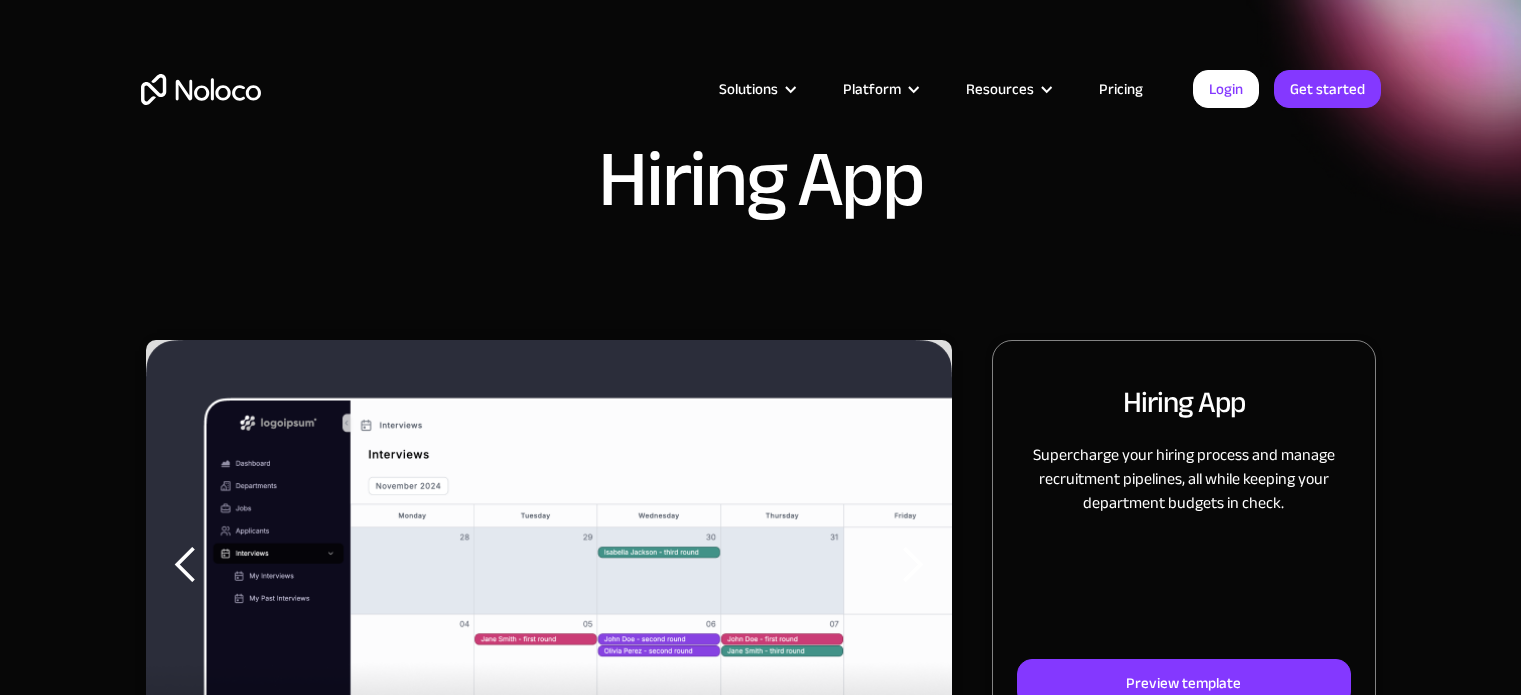 scroll, scrollTop: 0, scrollLeft: 0, axis: both 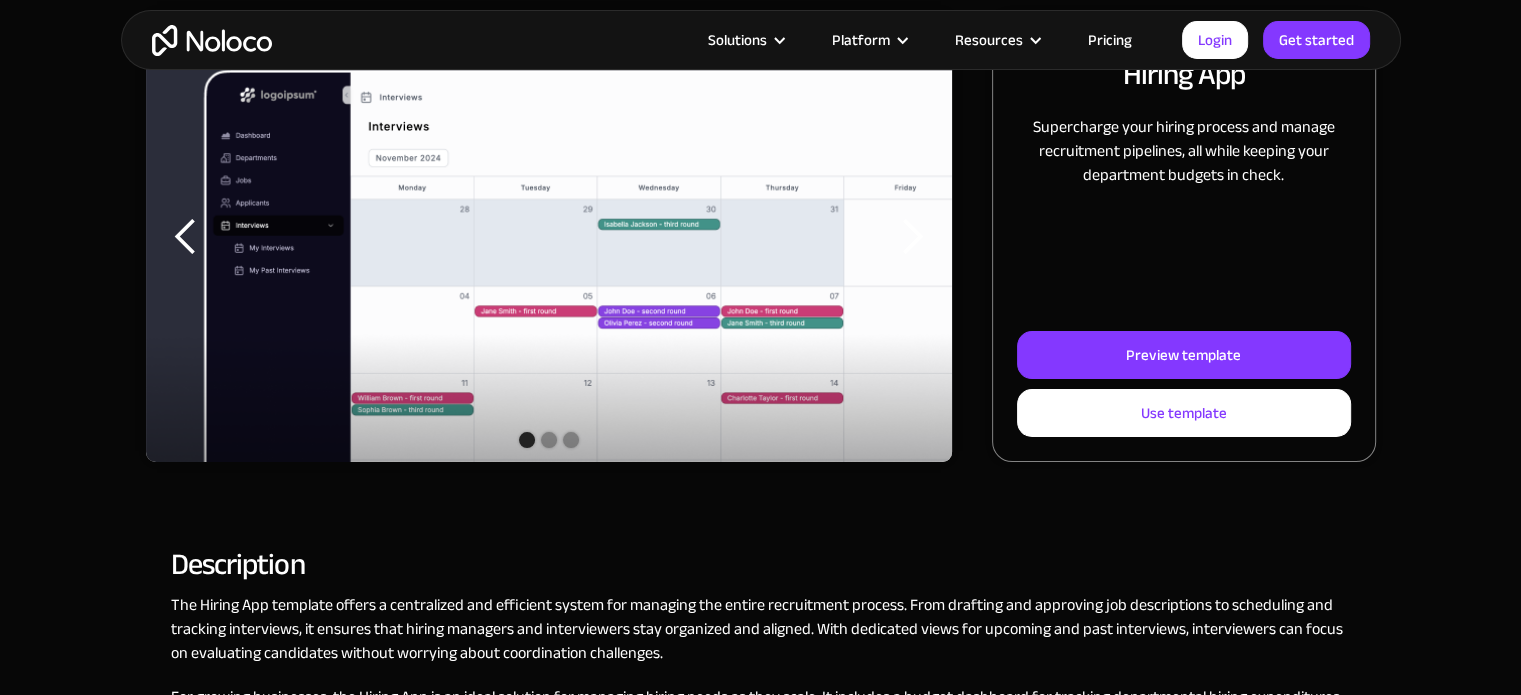 click at bounding box center (549, 274) 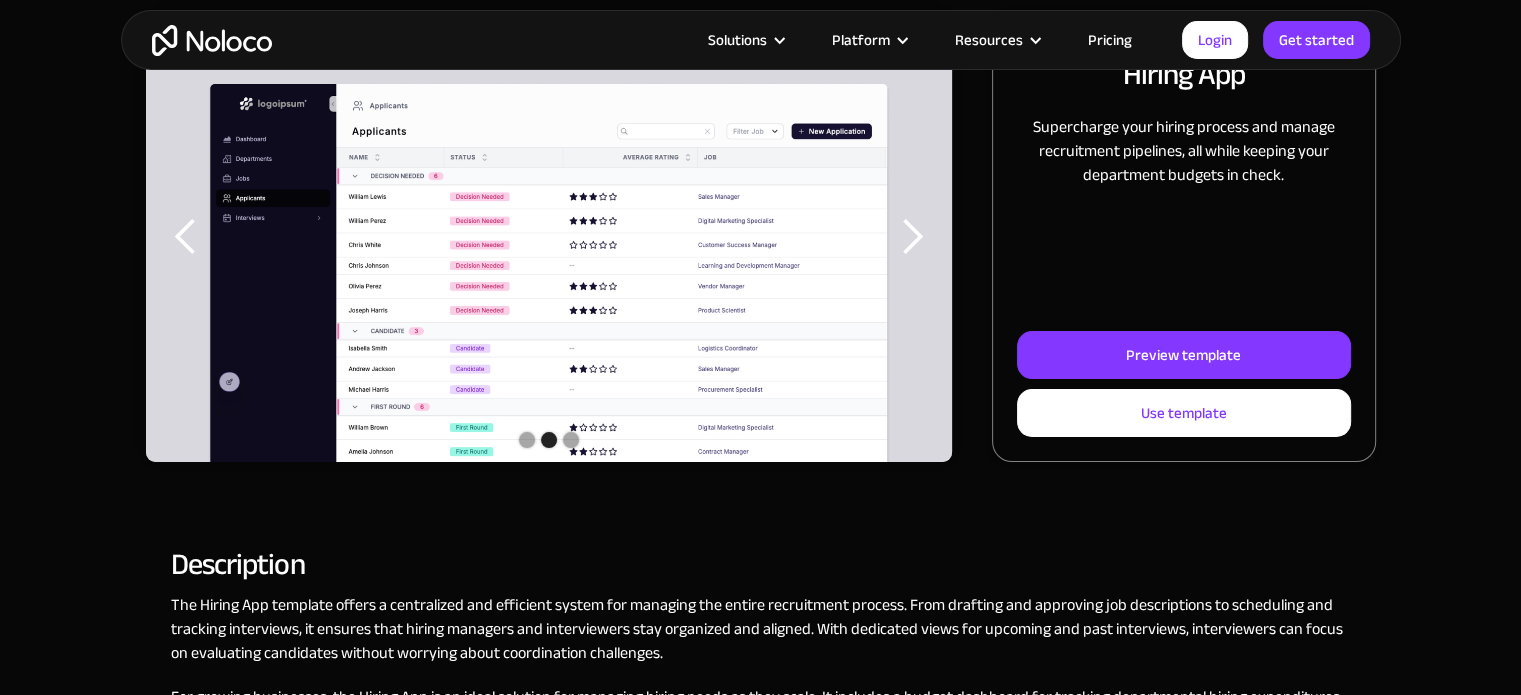 click at bounding box center (548, 305) 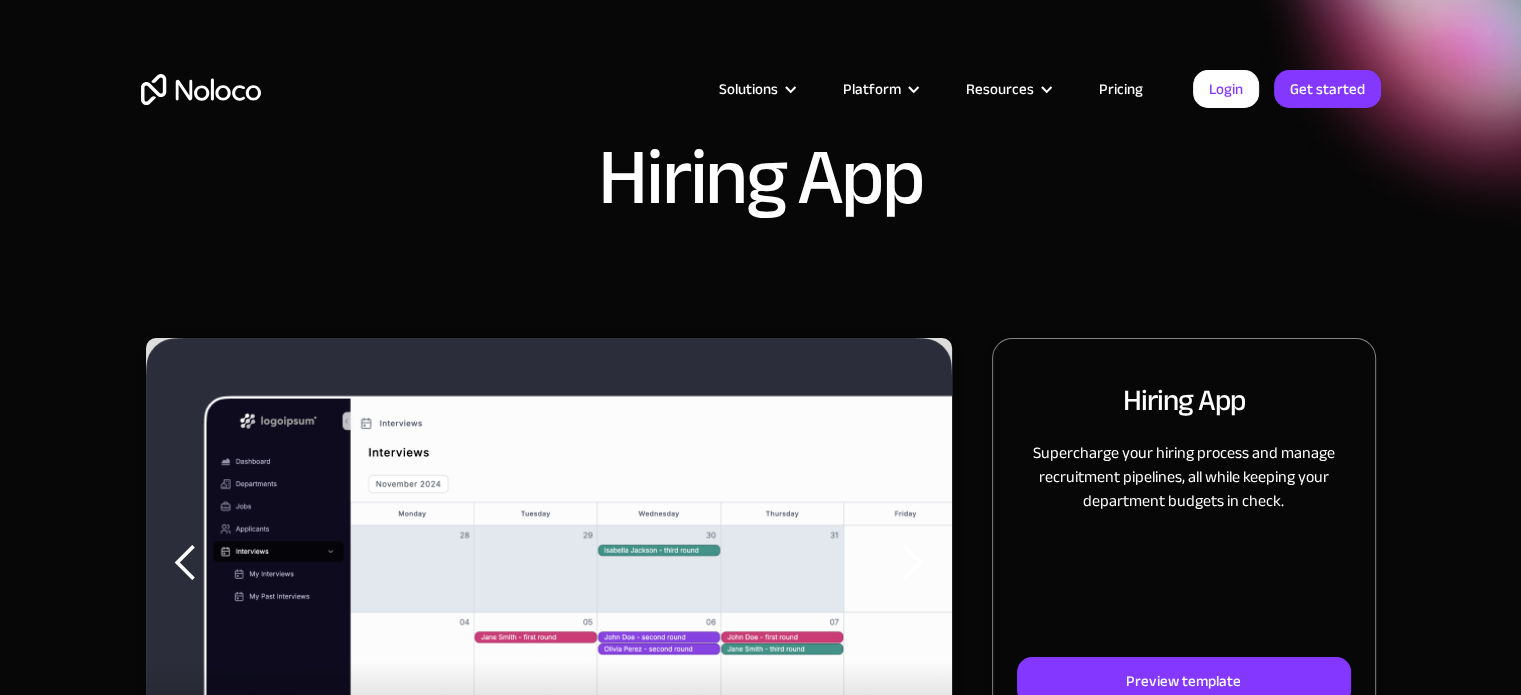 scroll, scrollTop: 0, scrollLeft: 0, axis: both 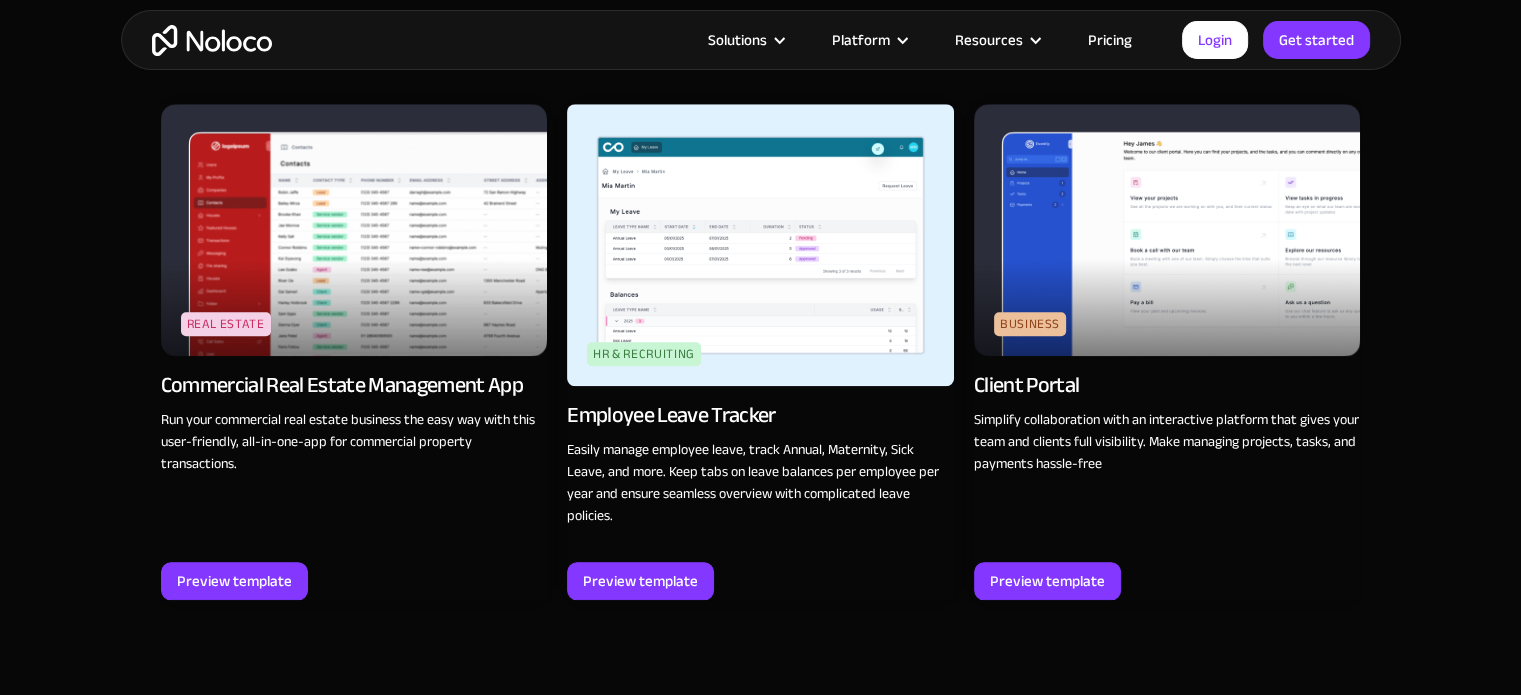 click at bounding box center [760, 244] 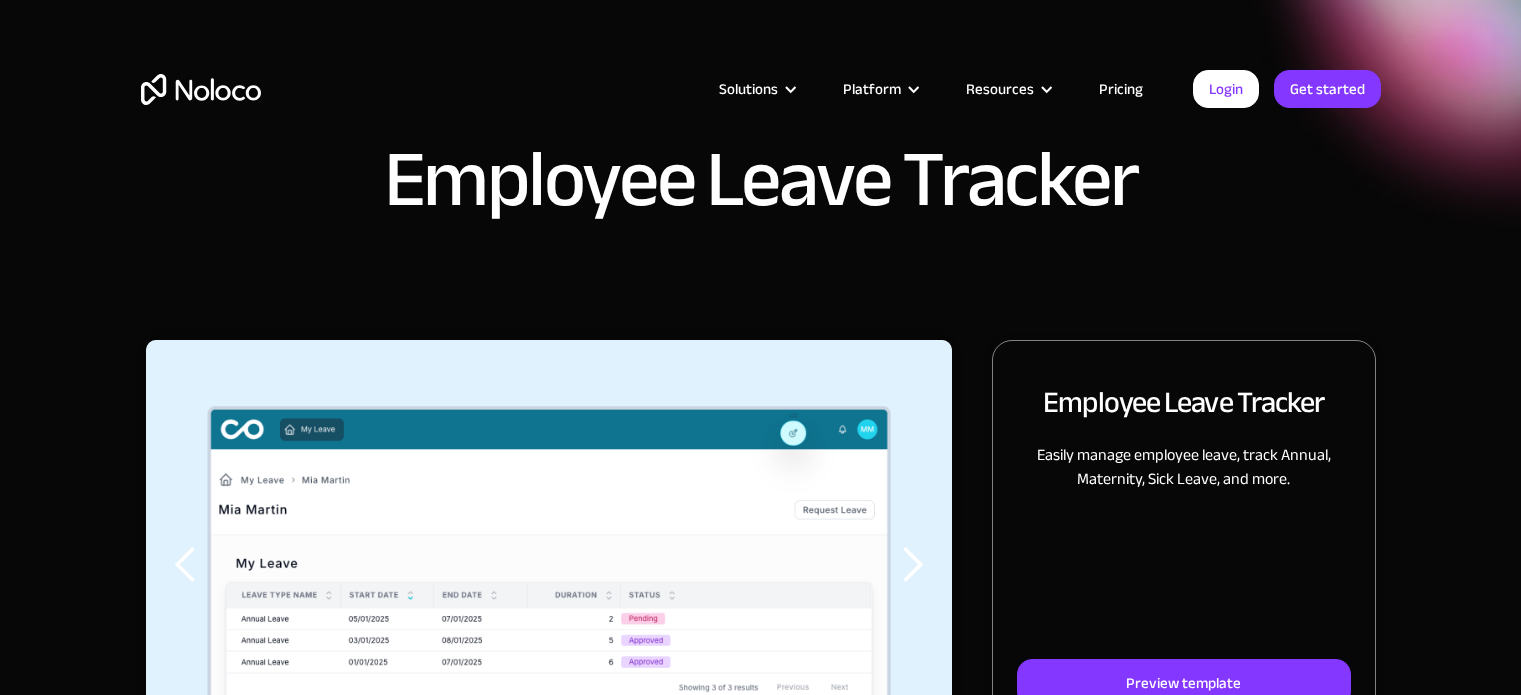 scroll, scrollTop: 0, scrollLeft: 0, axis: both 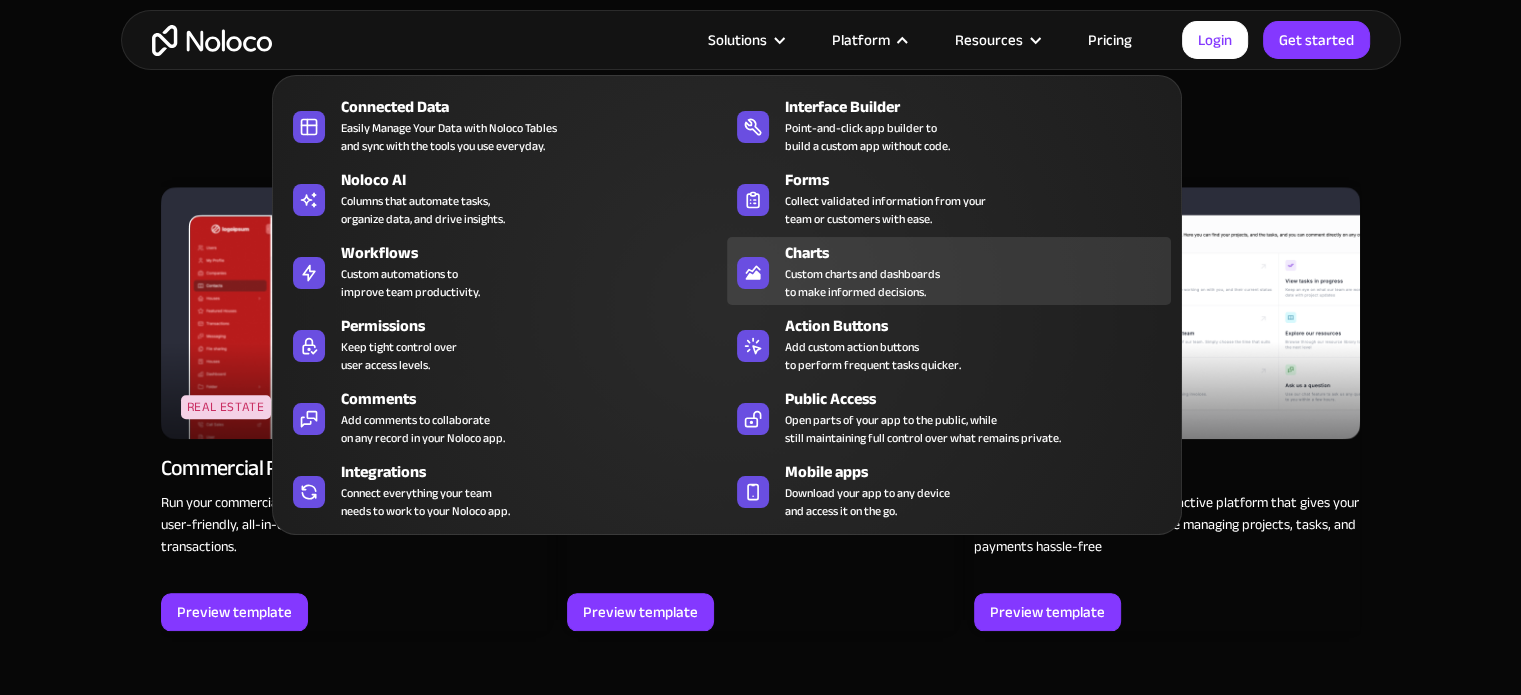 click on "Custom charts and dashboards  to make informed decisions." at bounding box center (862, 283) 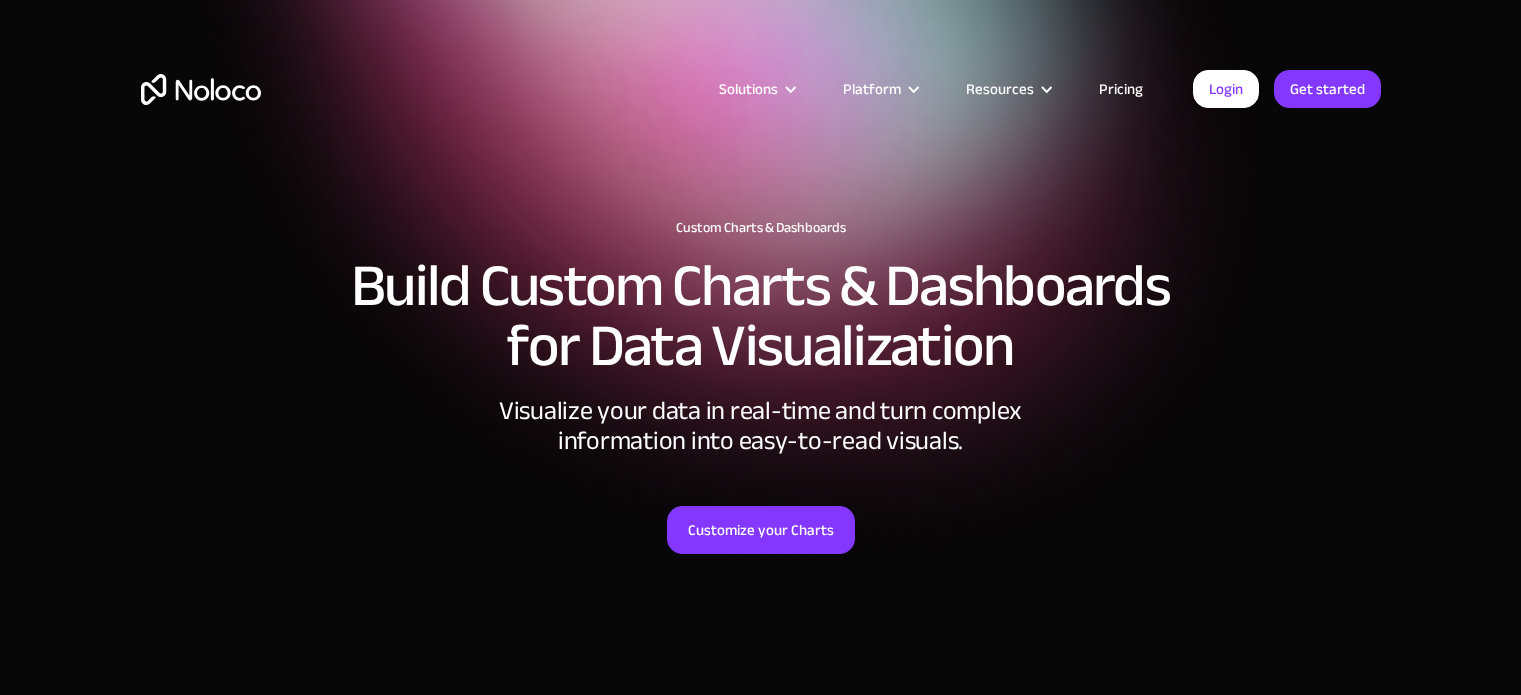 scroll, scrollTop: 0, scrollLeft: 0, axis: both 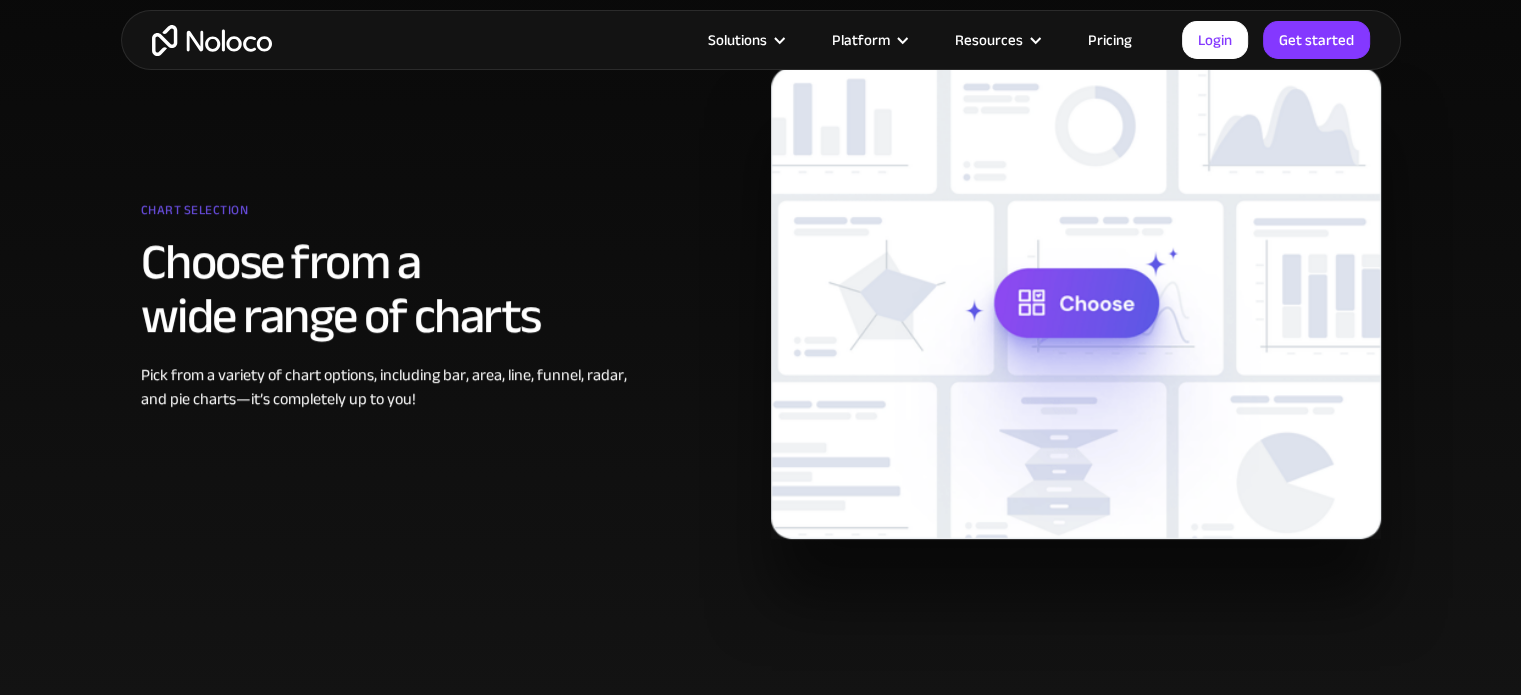 click at bounding box center (1076, 303) 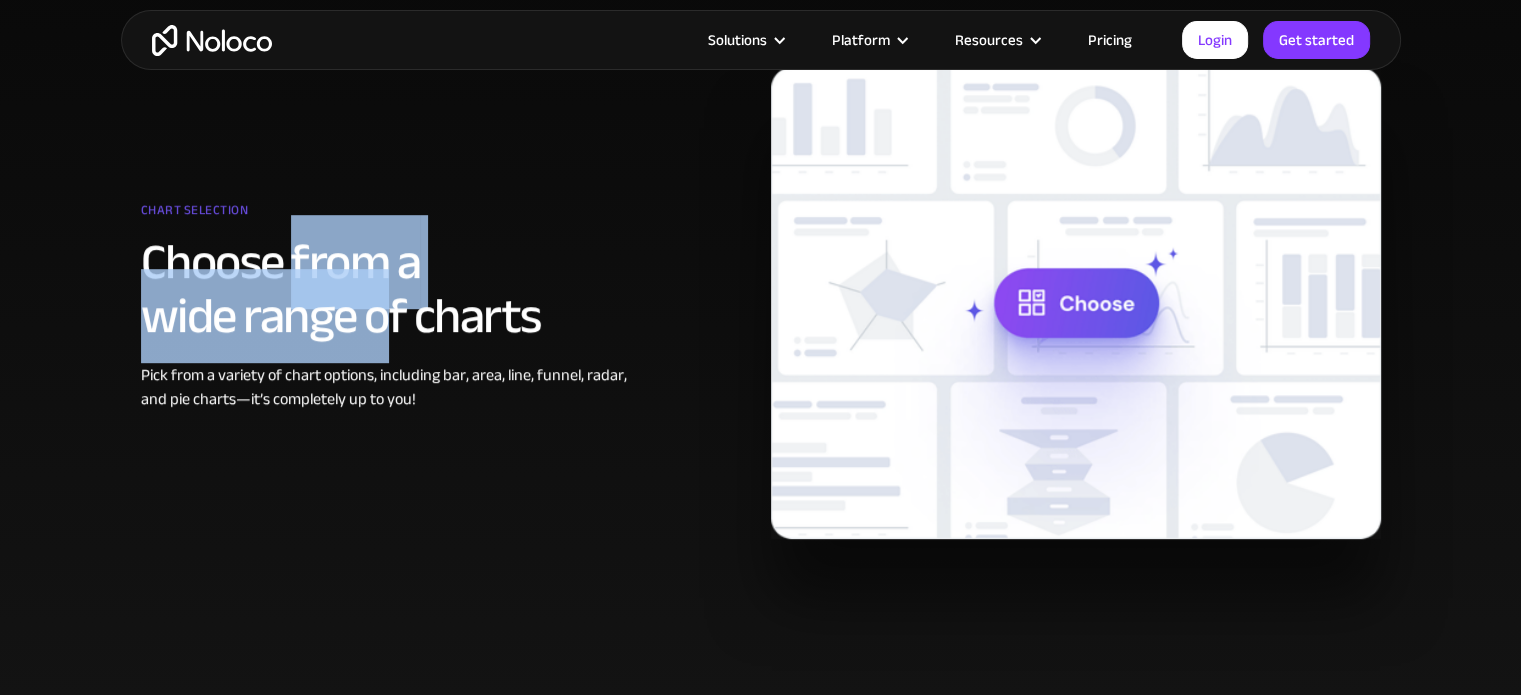 drag, startPoint x: 340, startPoint y: 275, endPoint x: 388, endPoint y: 297, distance: 52.801514 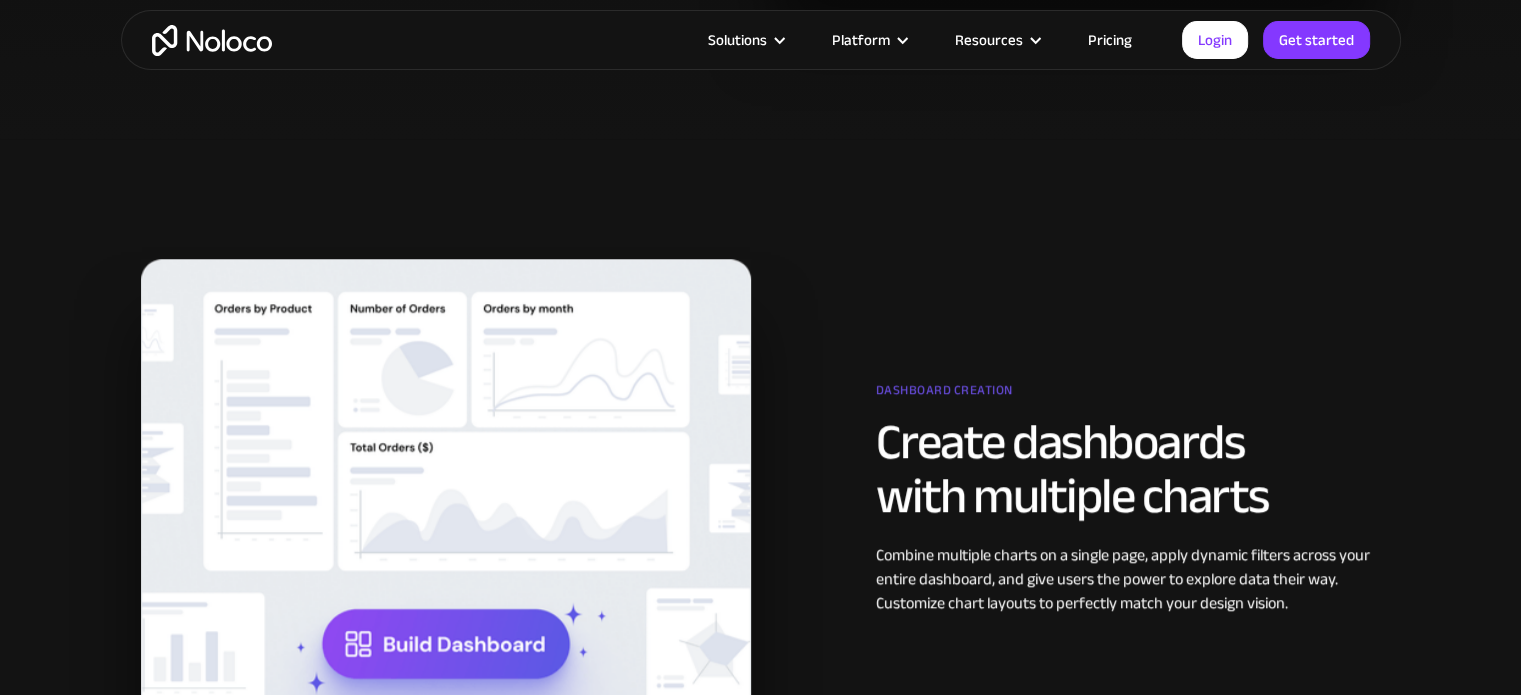 scroll, scrollTop: 0, scrollLeft: 0, axis: both 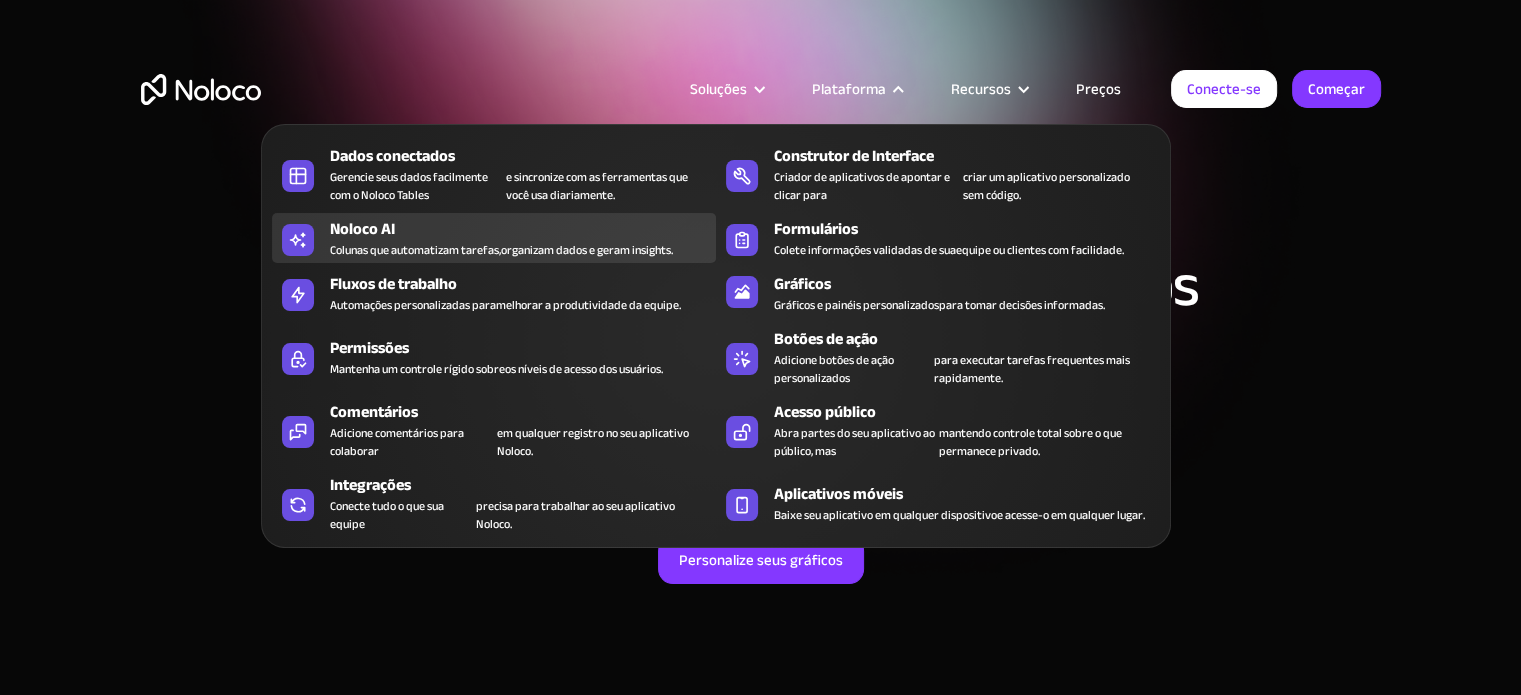 click on "Colunas que automatizam tarefas," at bounding box center (415, 250) 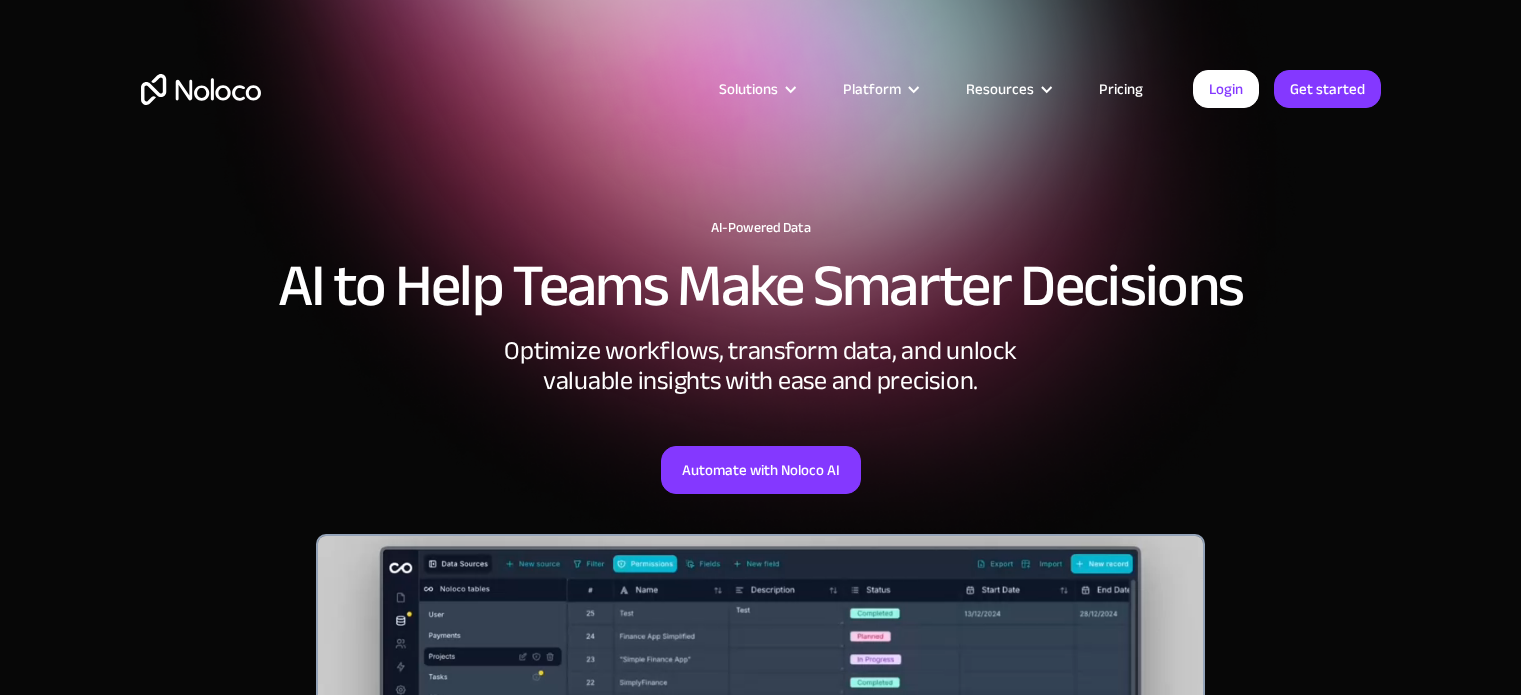 scroll, scrollTop: 0, scrollLeft: 0, axis: both 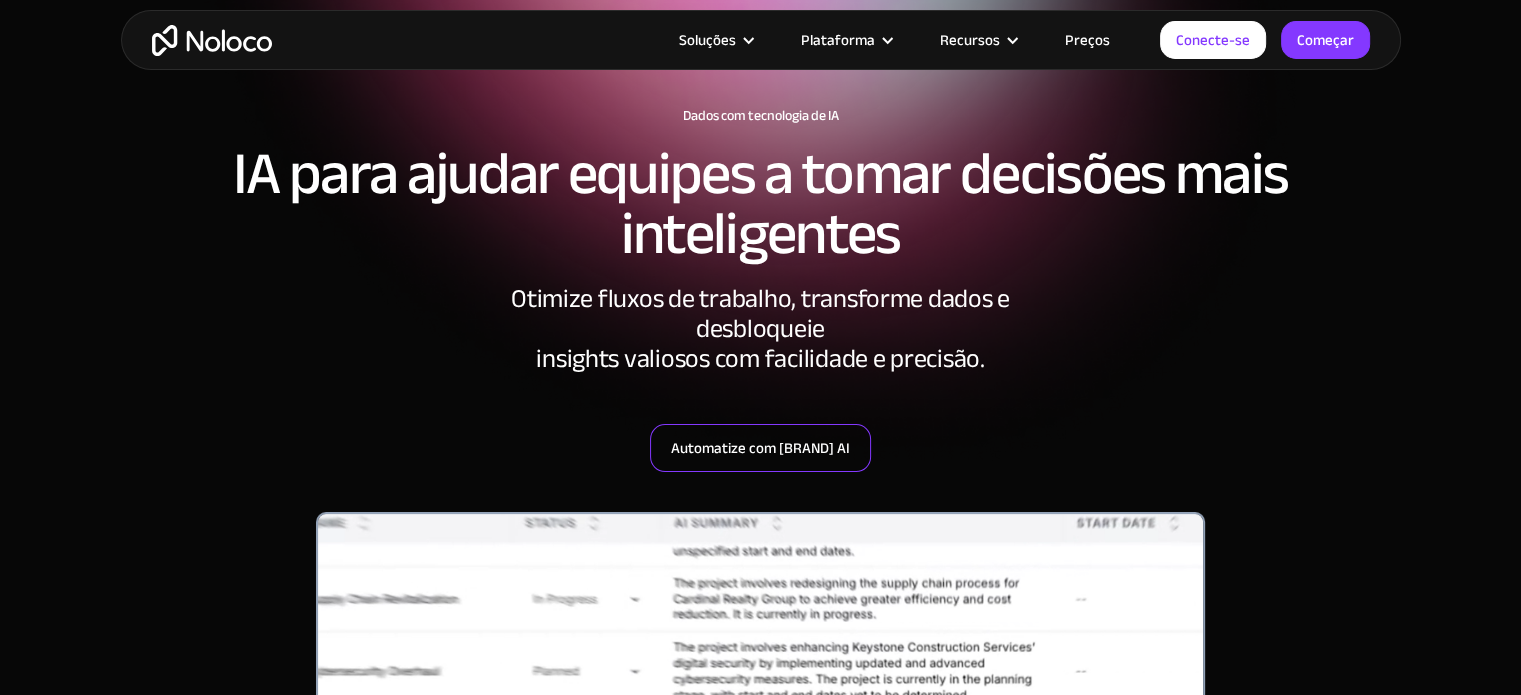 click on "Automatize com Noloco AI" at bounding box center (760, 448) 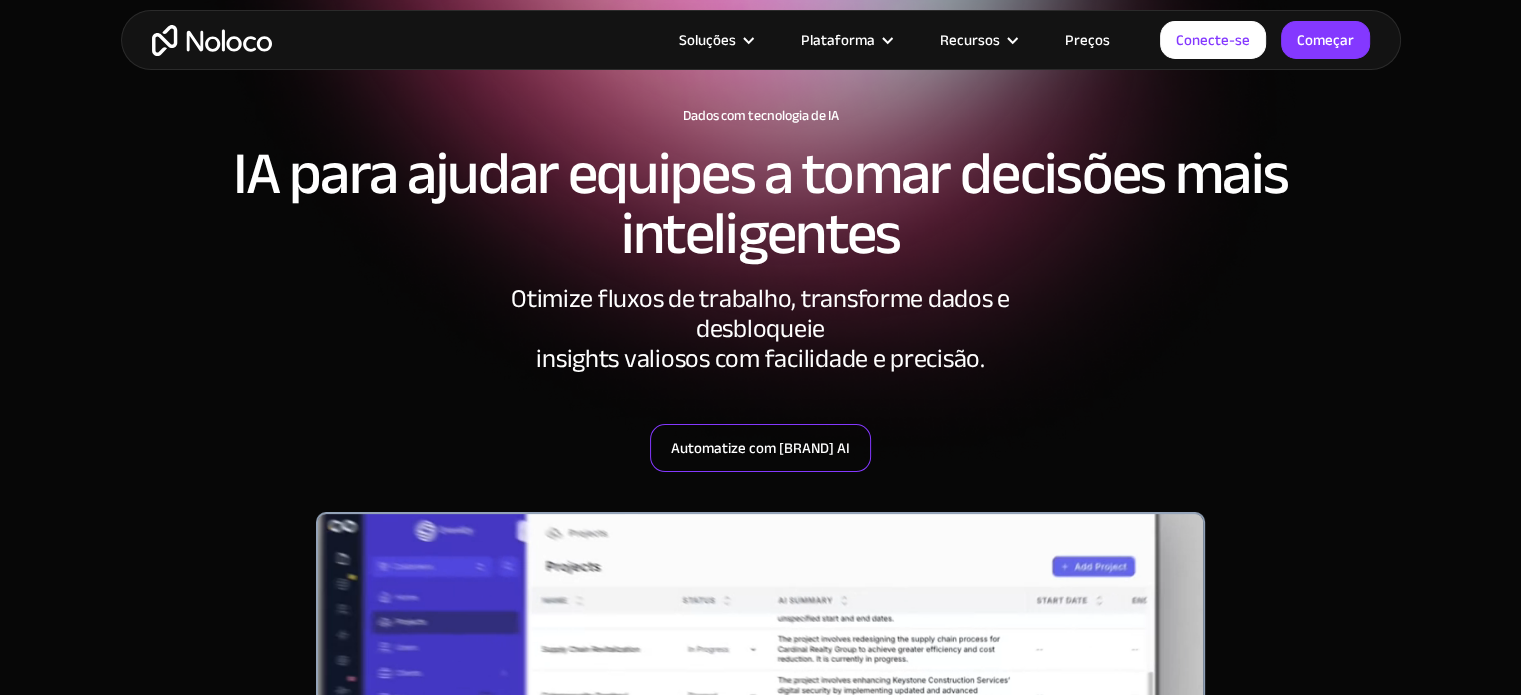 click on "Automatize com Noloco AI" at bounding box center [760, 448] 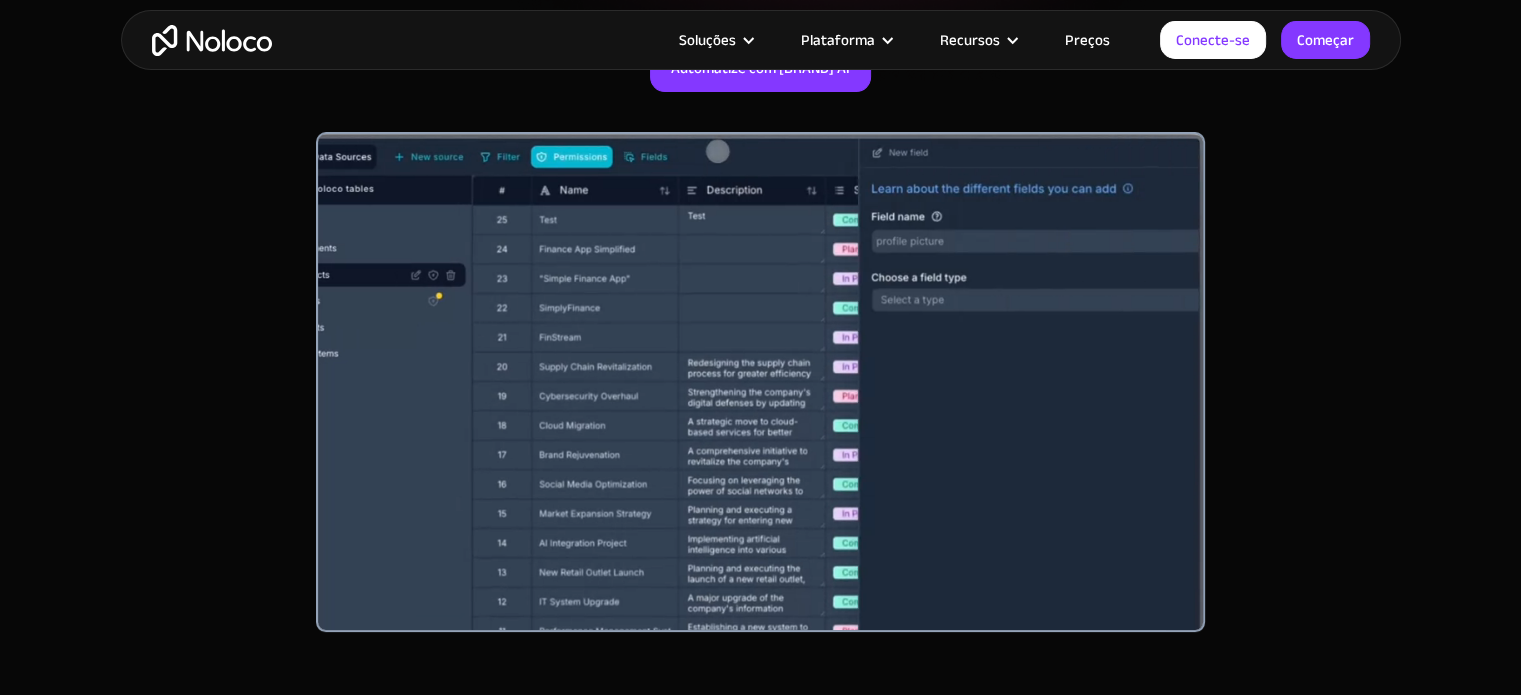scroll, scrollTop: 408, scrollLeft: 0, axis: vertical 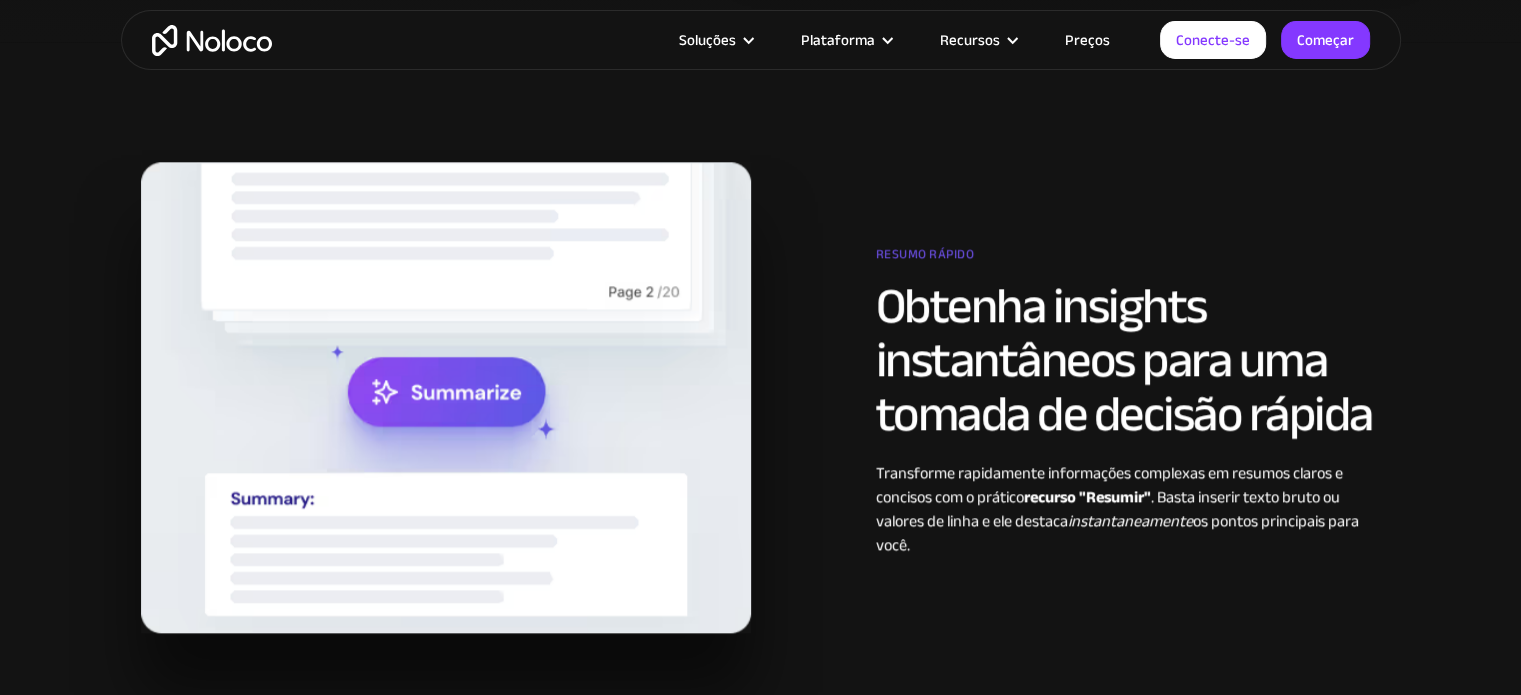 click at bounding box center [446, 398] 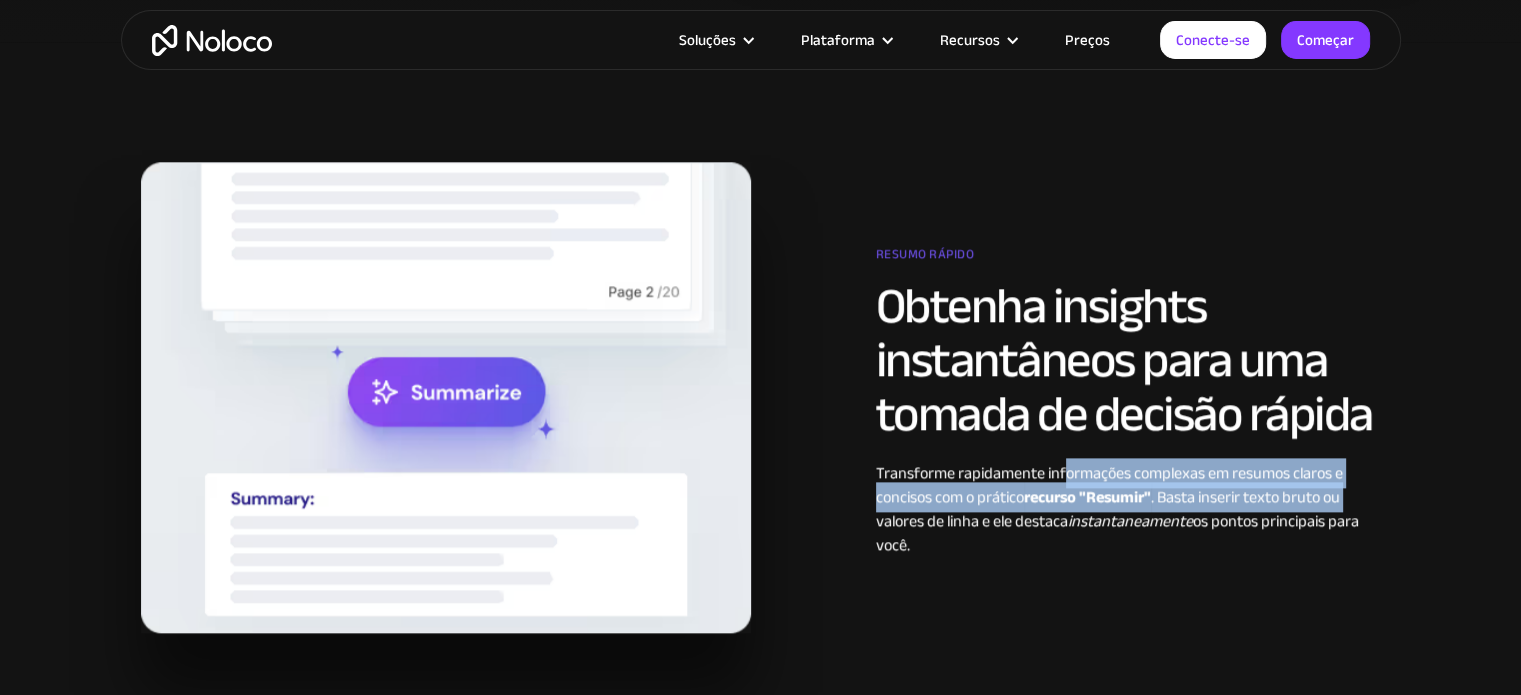 drag, startPoint x: 1090, startPoint y: 476, endPoint x: 1208, endPoint y: 567, distance: 149.01343 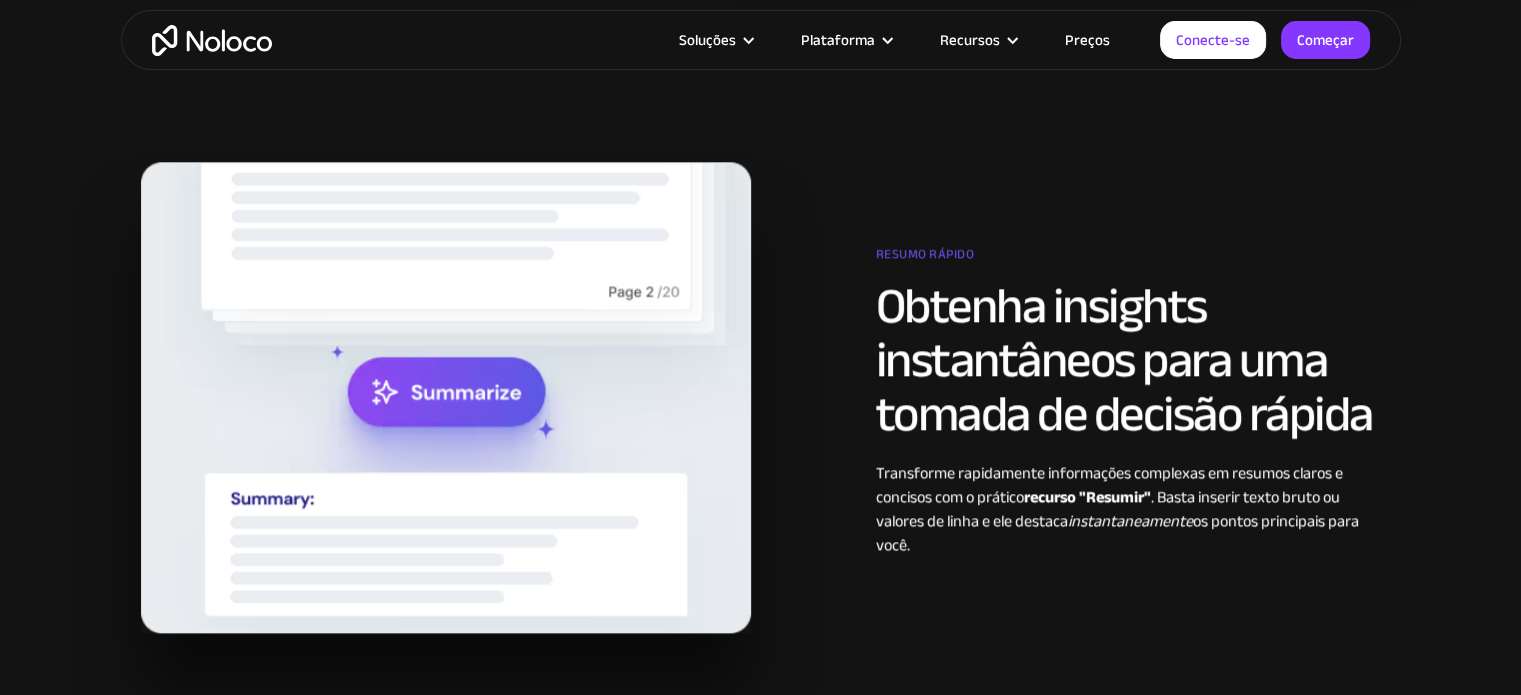 click on "Resumo rápido Obtenha insights instantâneos para uma tomada de decisão rápida Transforme rapidamente informações complexas em resumos claros e concisos com o prático  recurso "Resumir"  . Basta inserir texto bruto ou valores de linha e ele destaca  instantaneamente  os pontos principais para você." at bounding box center (761, 398) 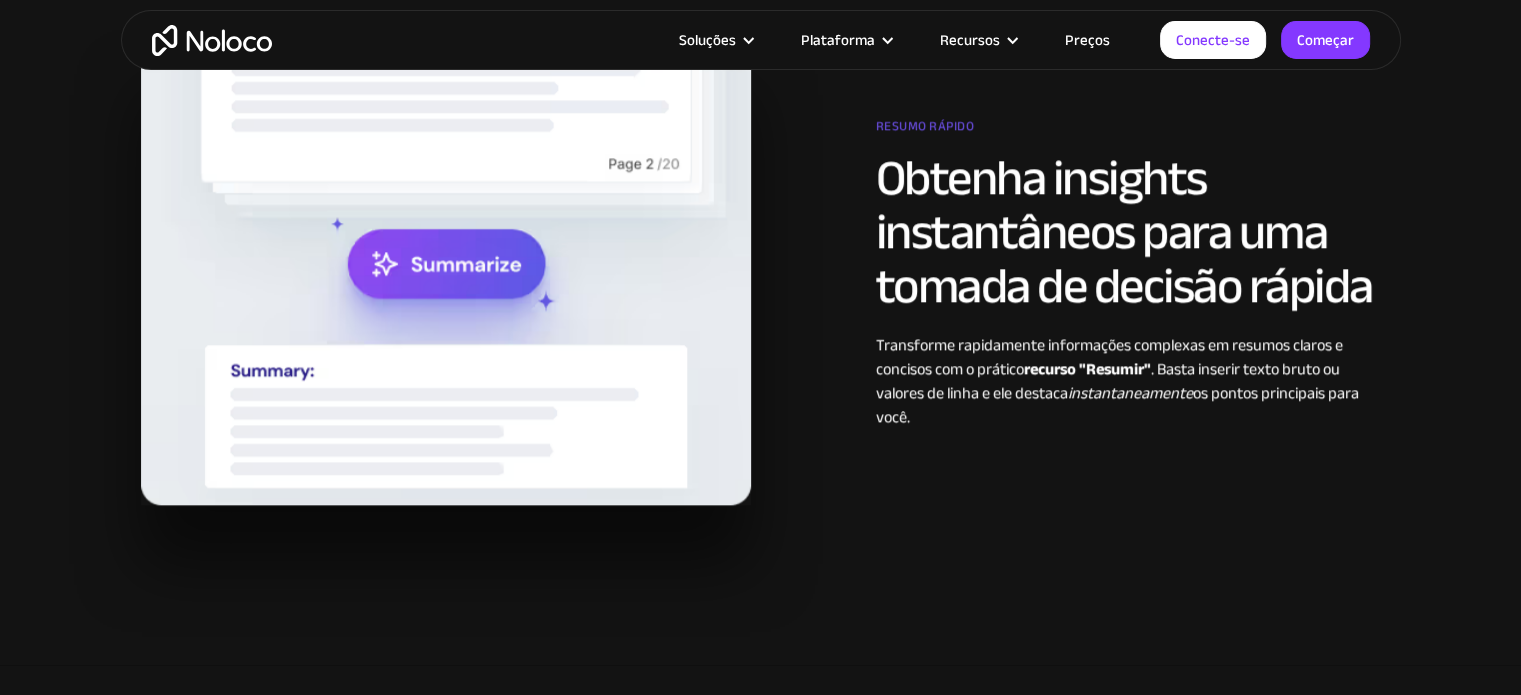 scroll, scrollTop: 2233, scrollLeft: 0, axis: vertical 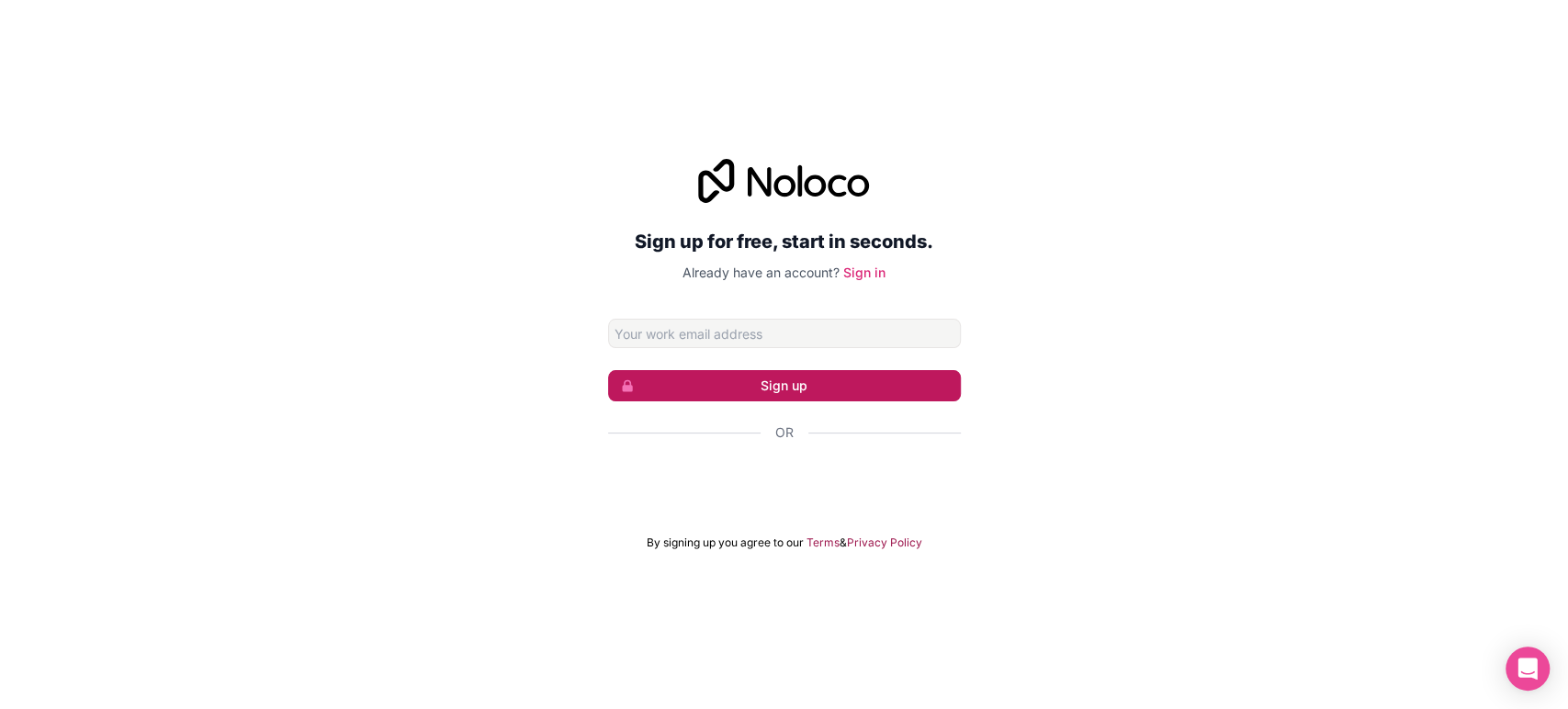 click on "Sign up" at bounding box center (784, 386) 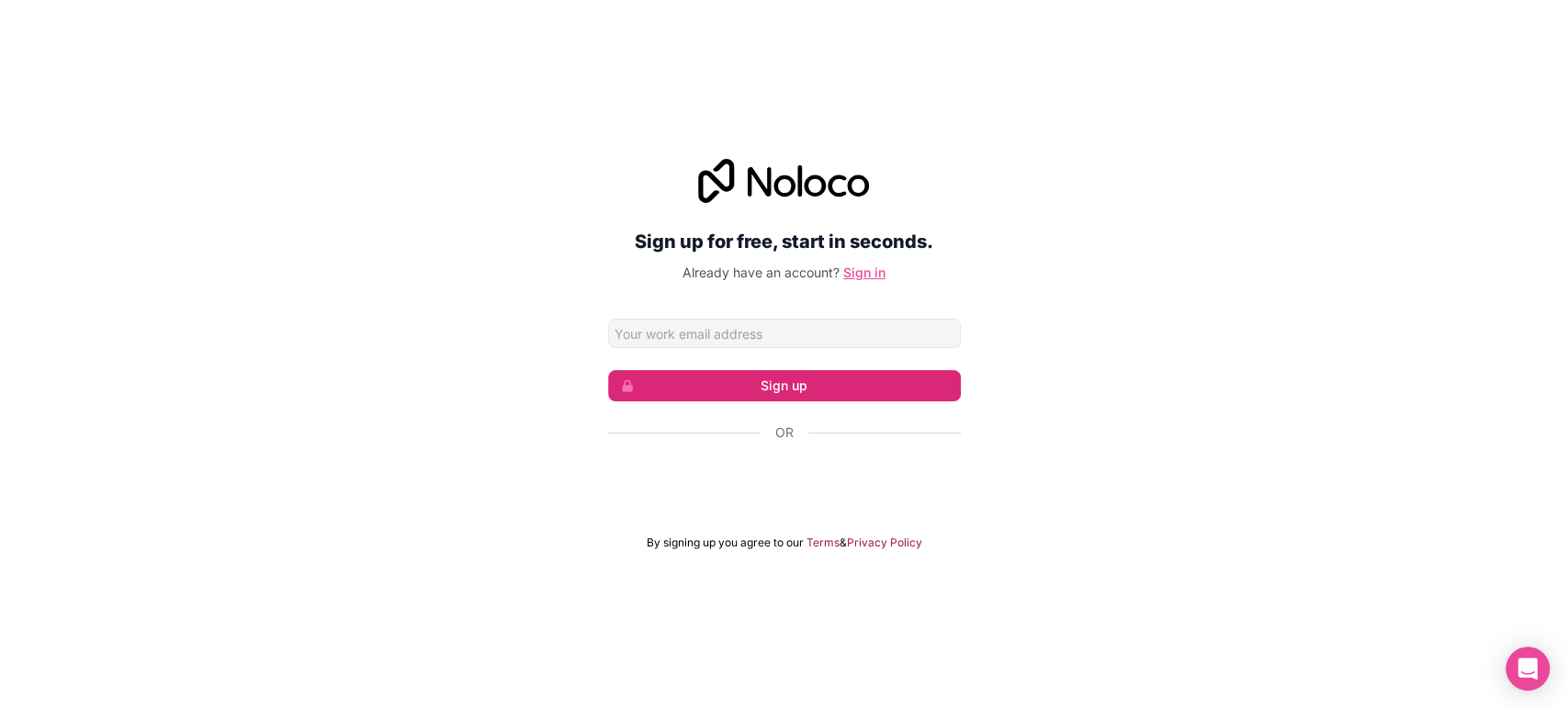 click on "Sign in" at bounding box center (864, 272) 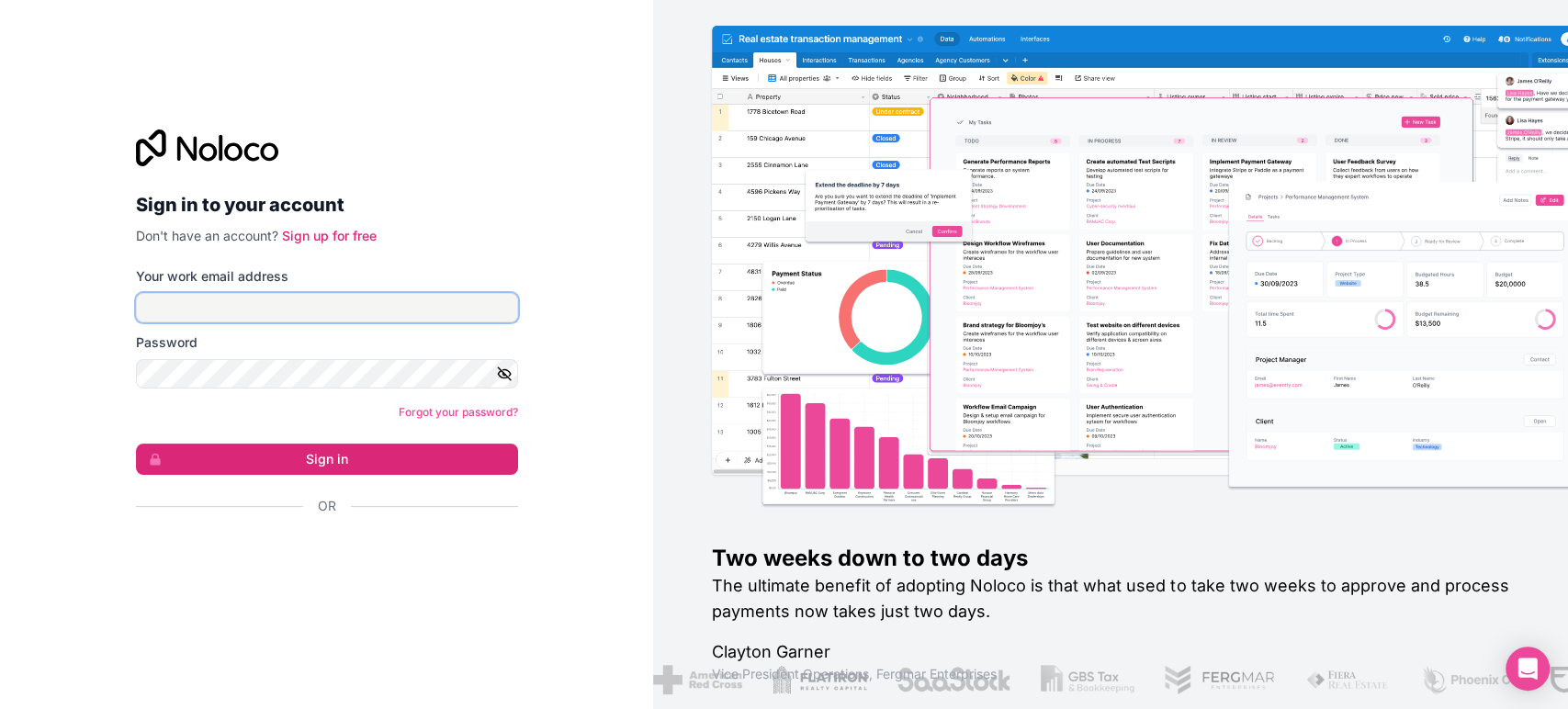 click on "Your work email address" at bounding box center (327, 308) 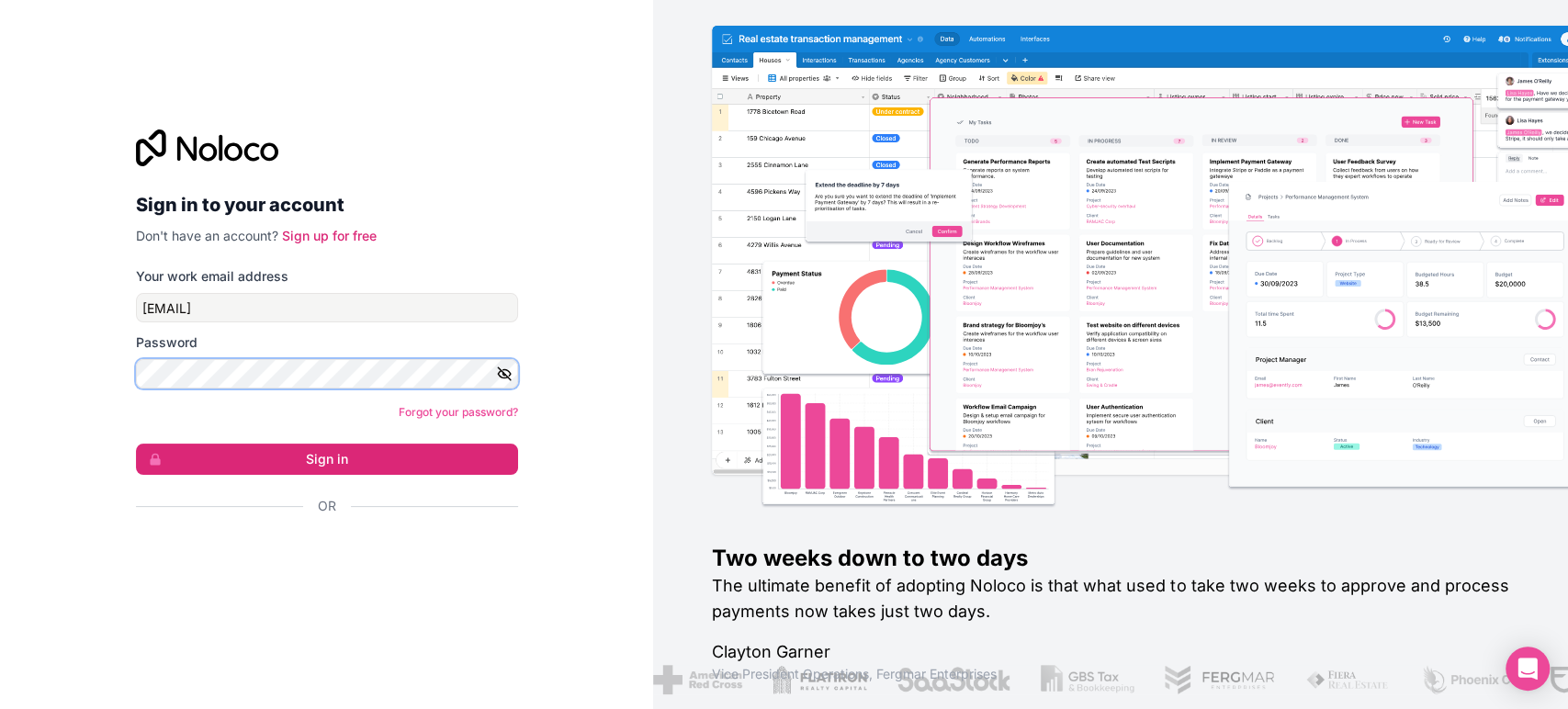 click on "Sign in" at bounding box center [327, 459] 